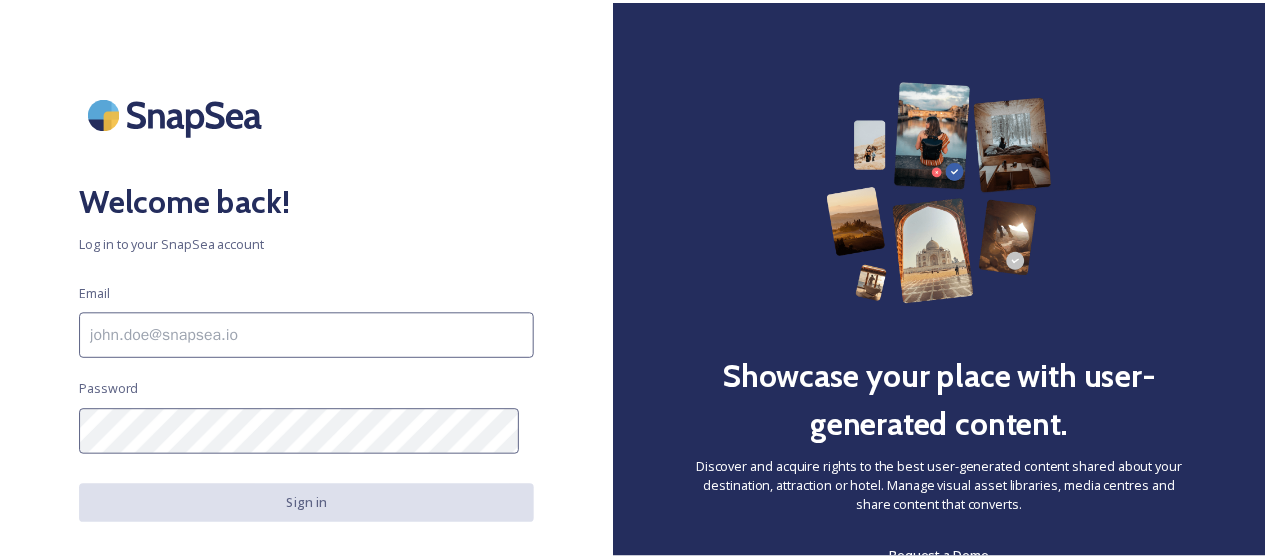 scroll, scrollTop: 0, scrollLeft: 0, axis: both 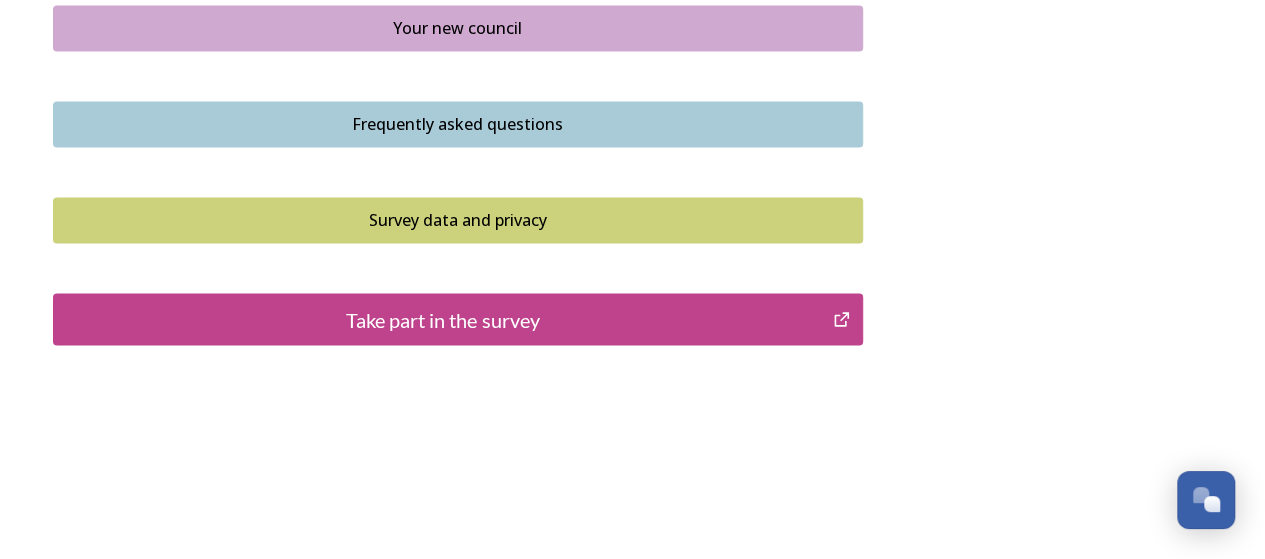 click on "Take part in the survey" at bounding box center (443, 319) 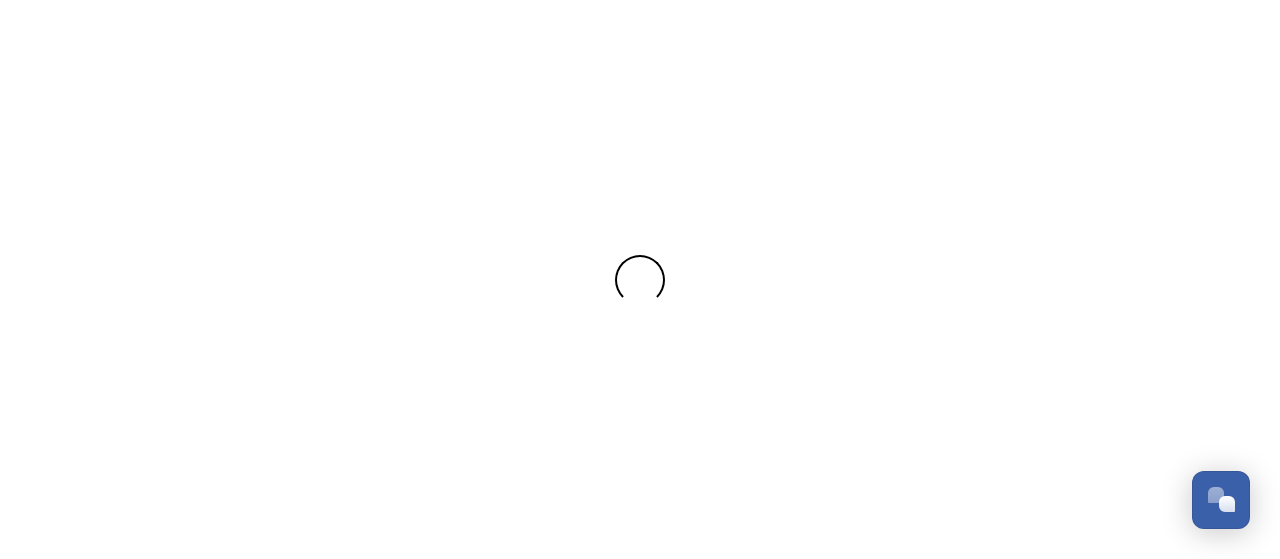 scroll, scrollTop: 0, scrollLeft: 0, axis: both 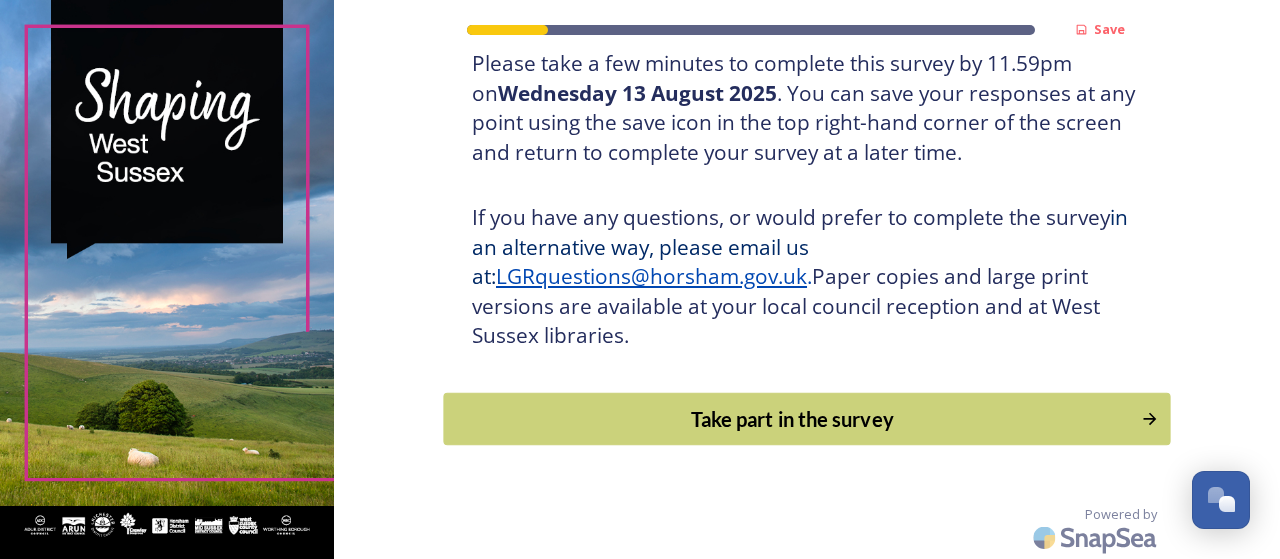 click on "Take part in the survey" at bounding box center [793, 419] 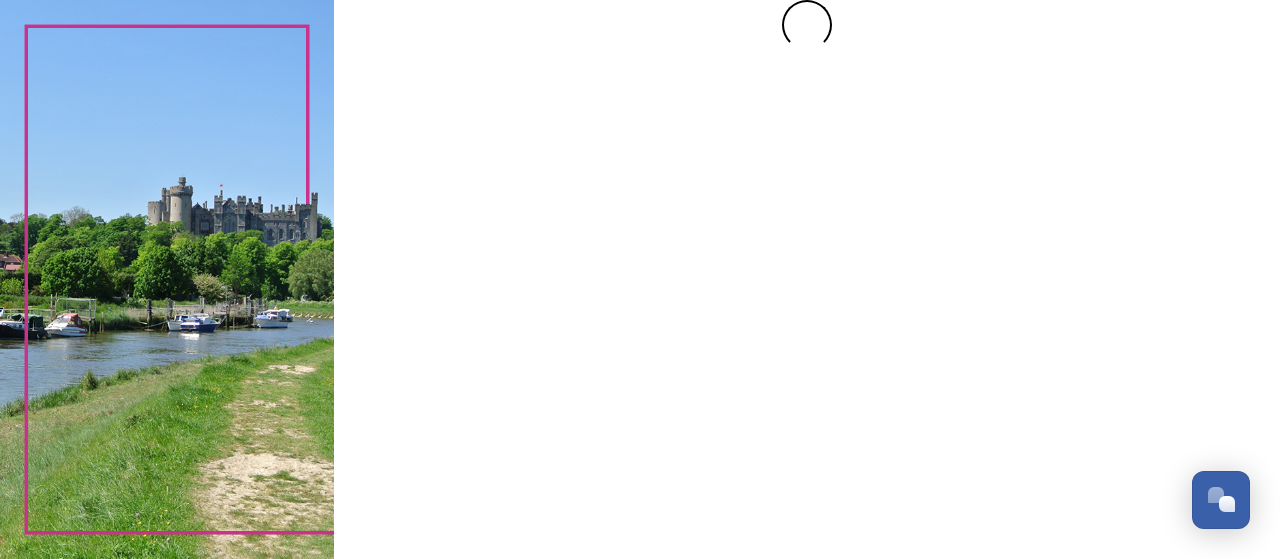 scroll, scrollTop: 0, scrollLeft: 0, axis: both 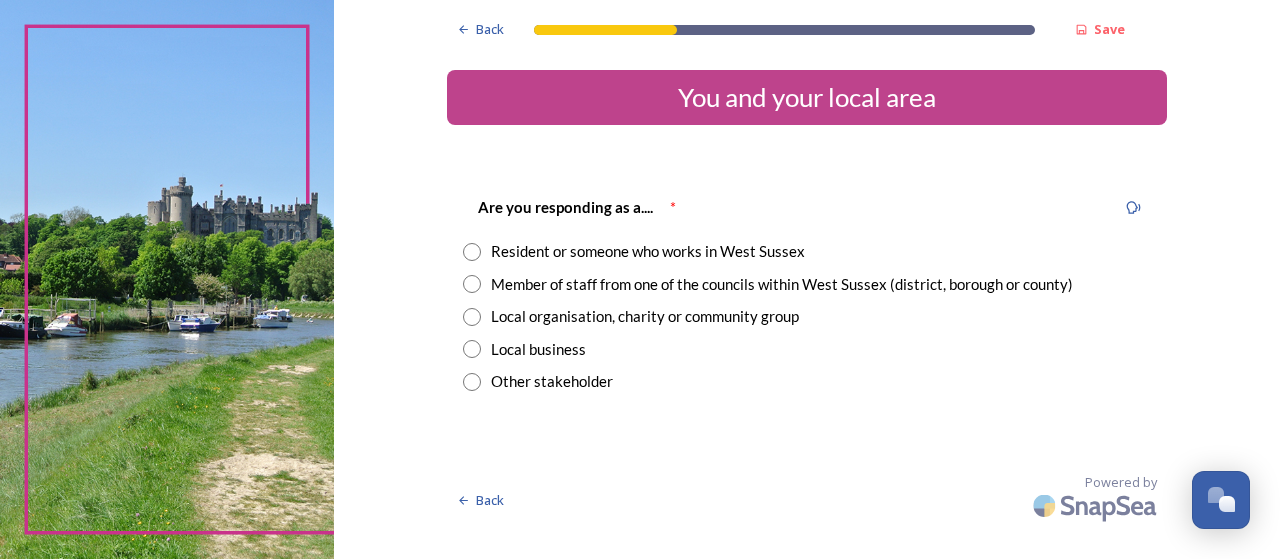 click at bounding box center (472, 252) 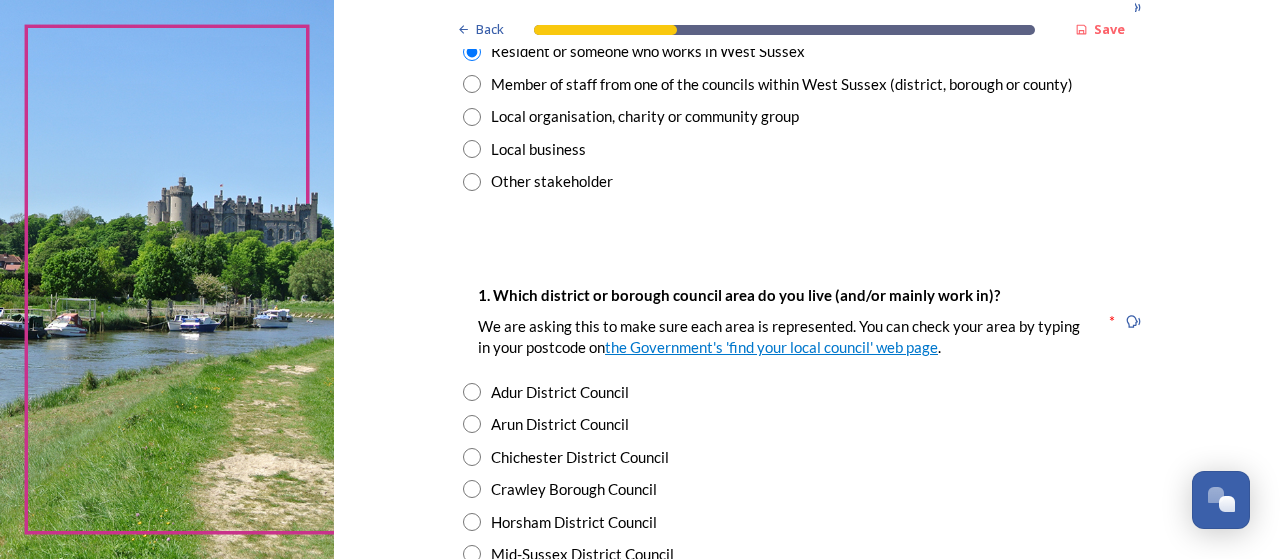scroll, scrollTop: 400, scrollLeft: 0, axis: vertical 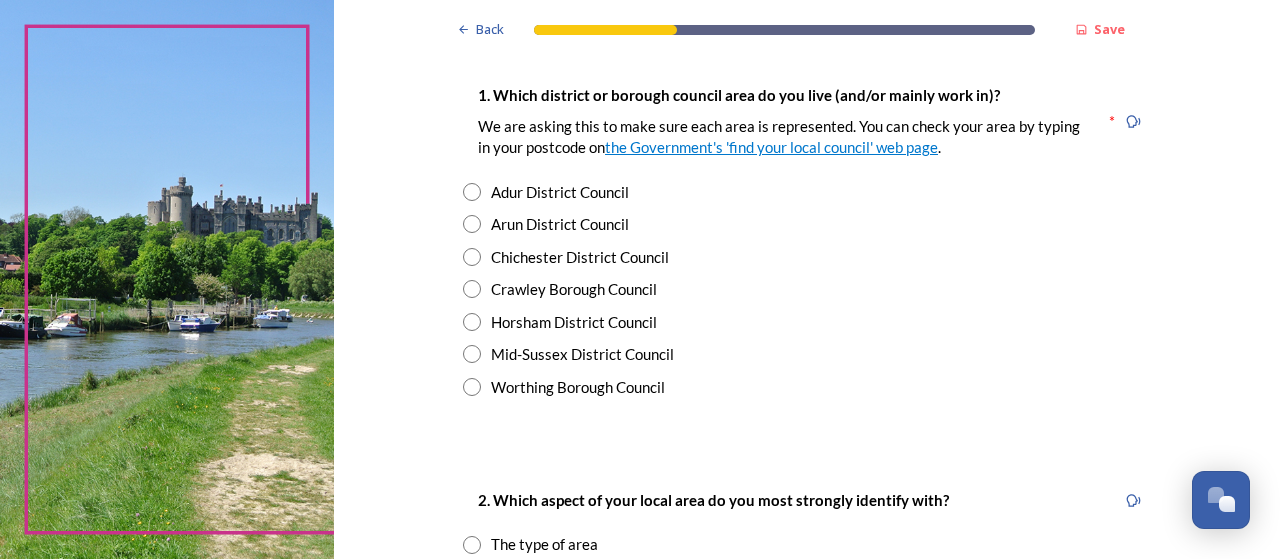 click at bounding box center [472, 322] 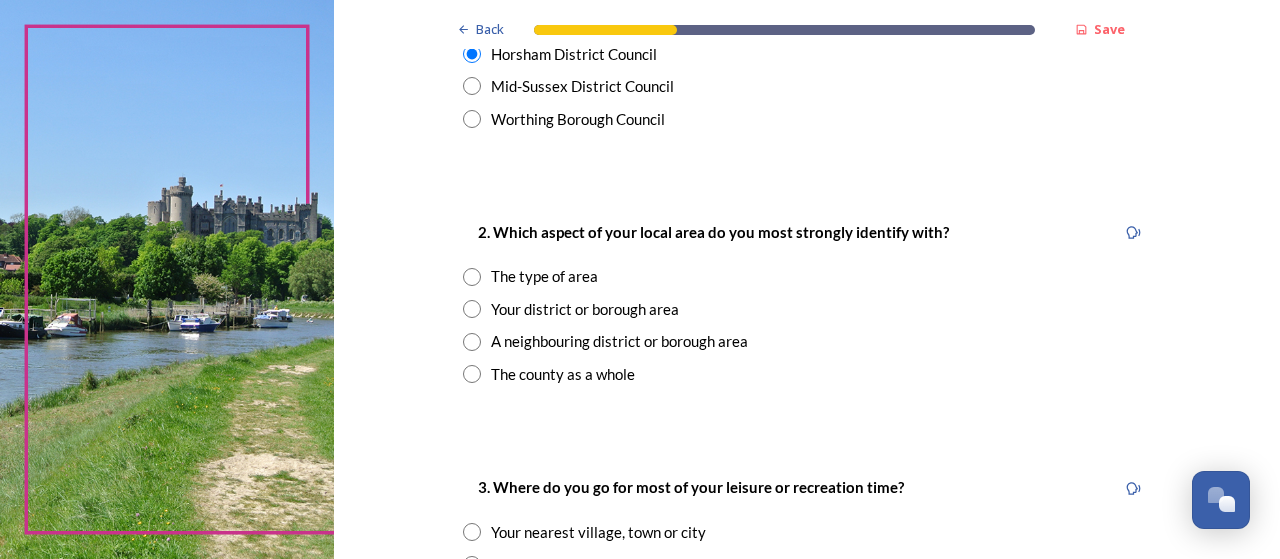 scroll, scrollTop: 700, scrollLeft: 0, axis: vertical 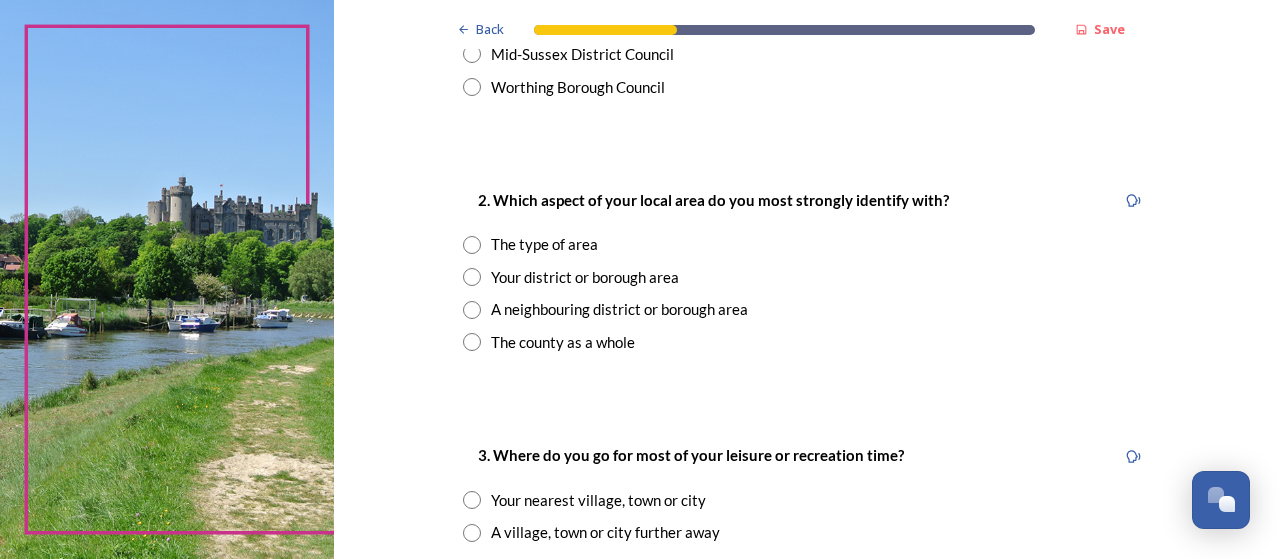 click at bounding box center [472, 277] 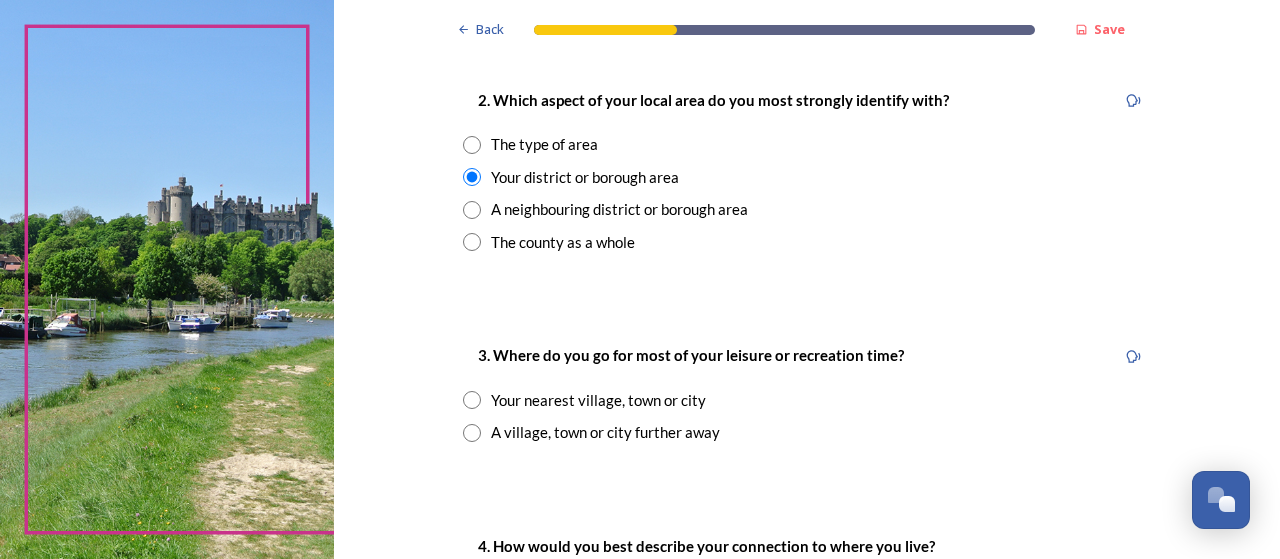 scroll, scrollTop: 900, scrollLeft: 0, axis: vertical 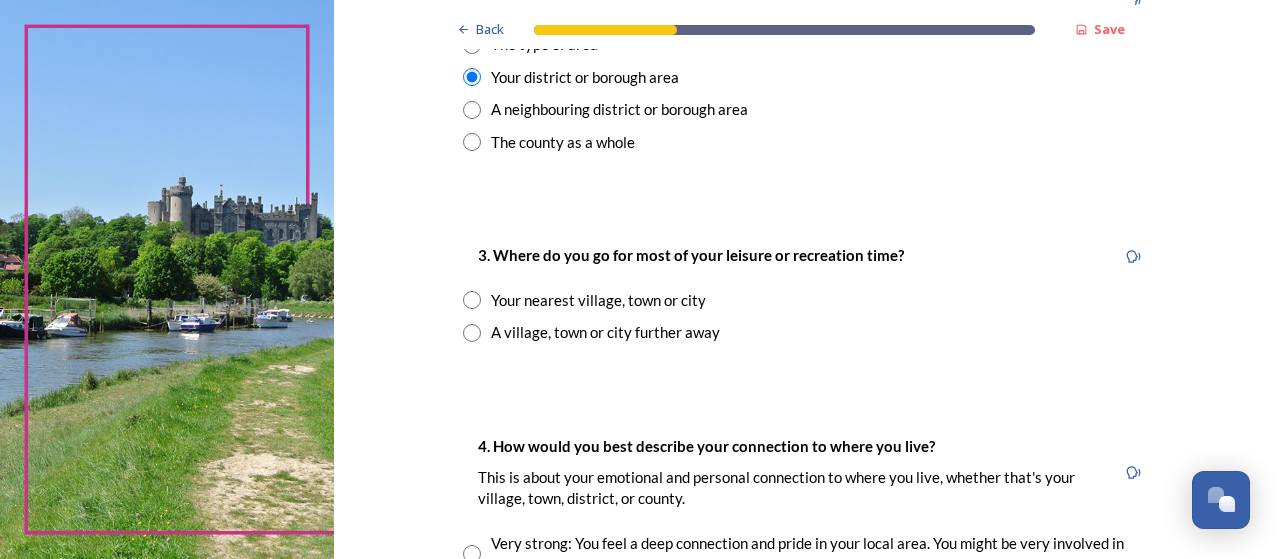click at bounding box center (472, 300) 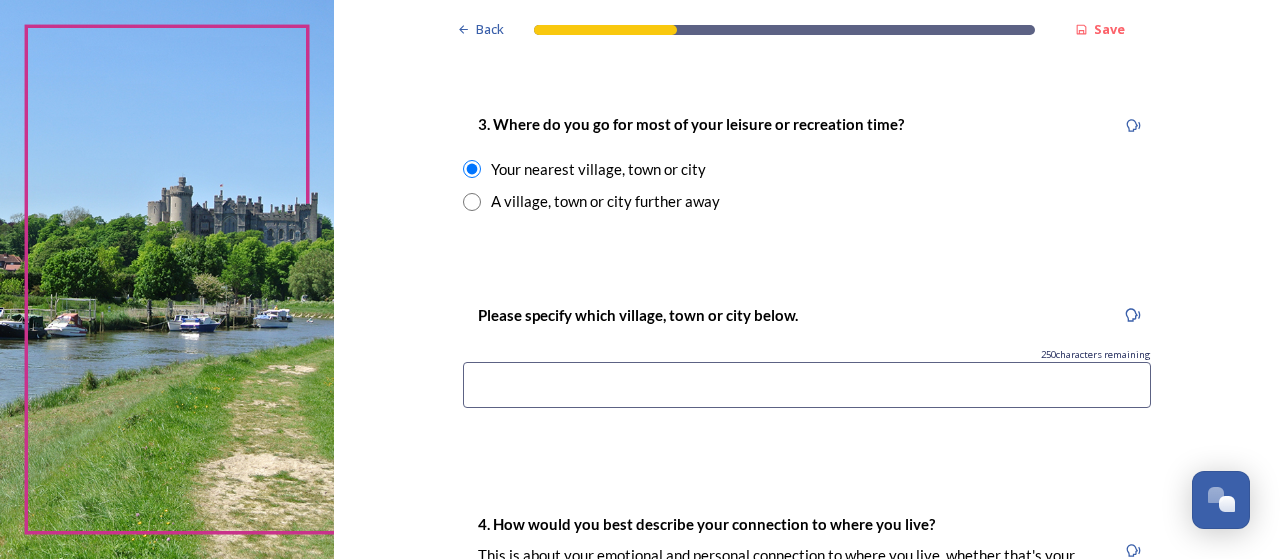 scroll, scrollTop: 1000, scrollLeft: 0, axis: vertical 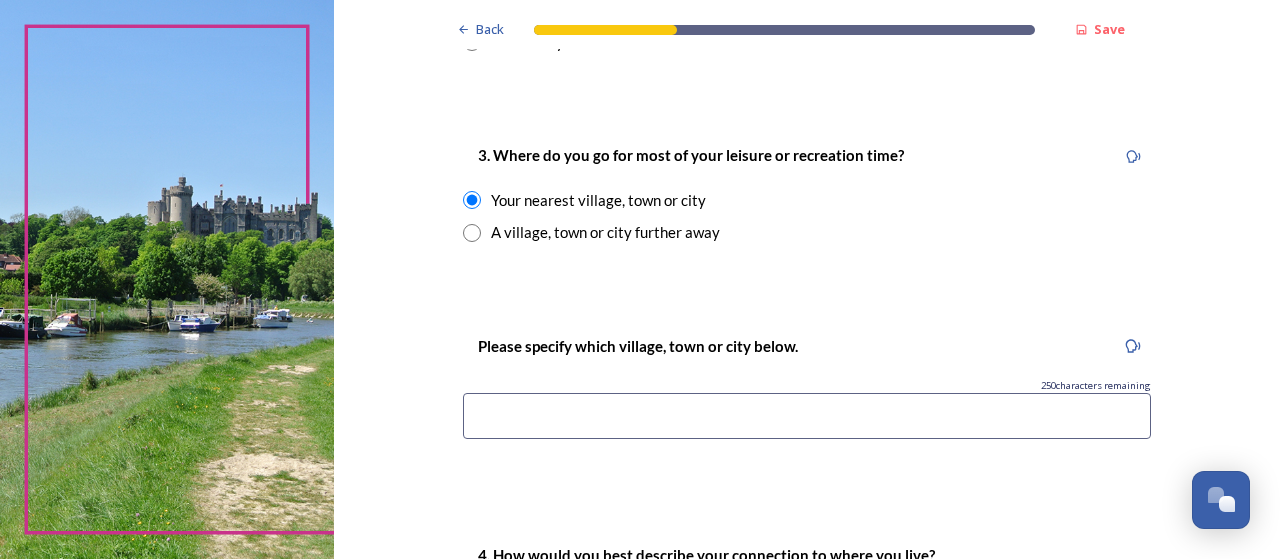 click at bounding box center [472, 233] 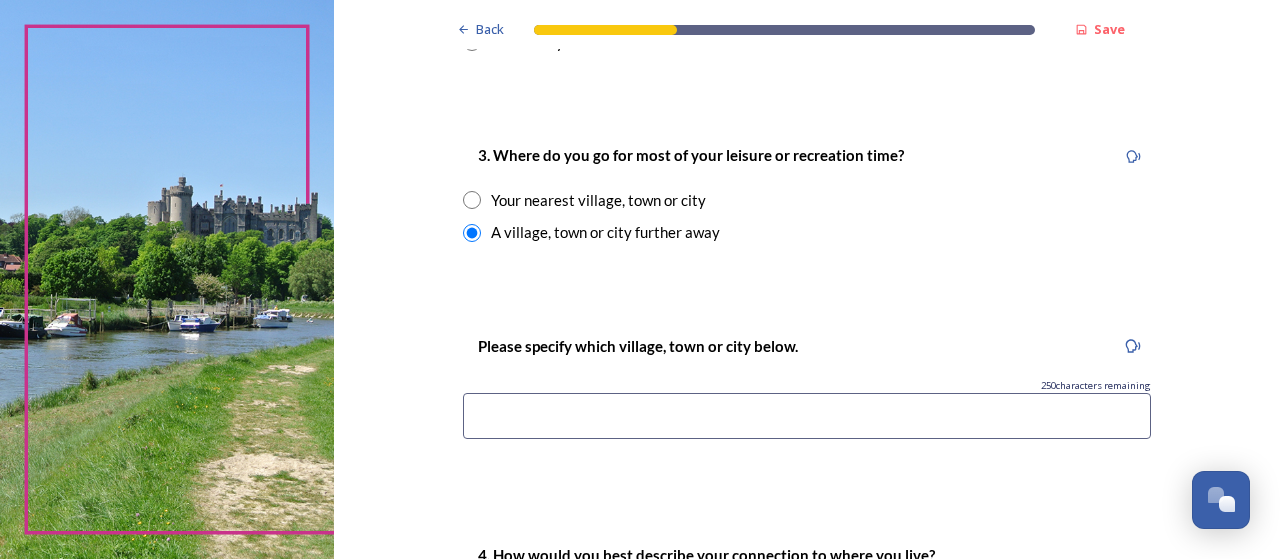 click at bounding box center (807, 416) 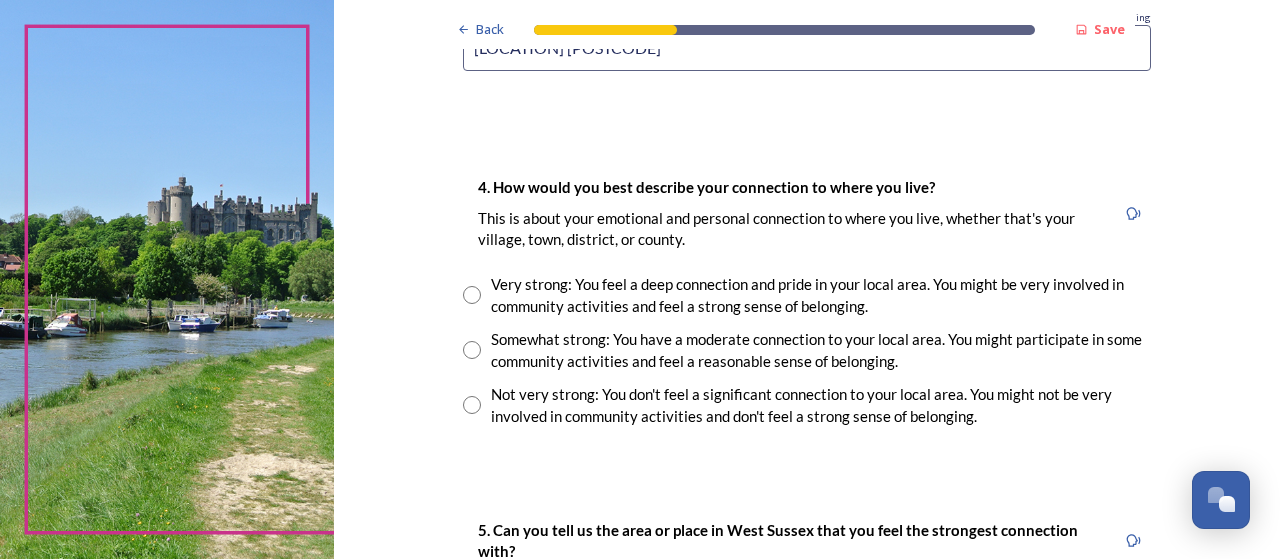 scroll, scrollTop: 1400, scrollLeft: 0, axis: vertical 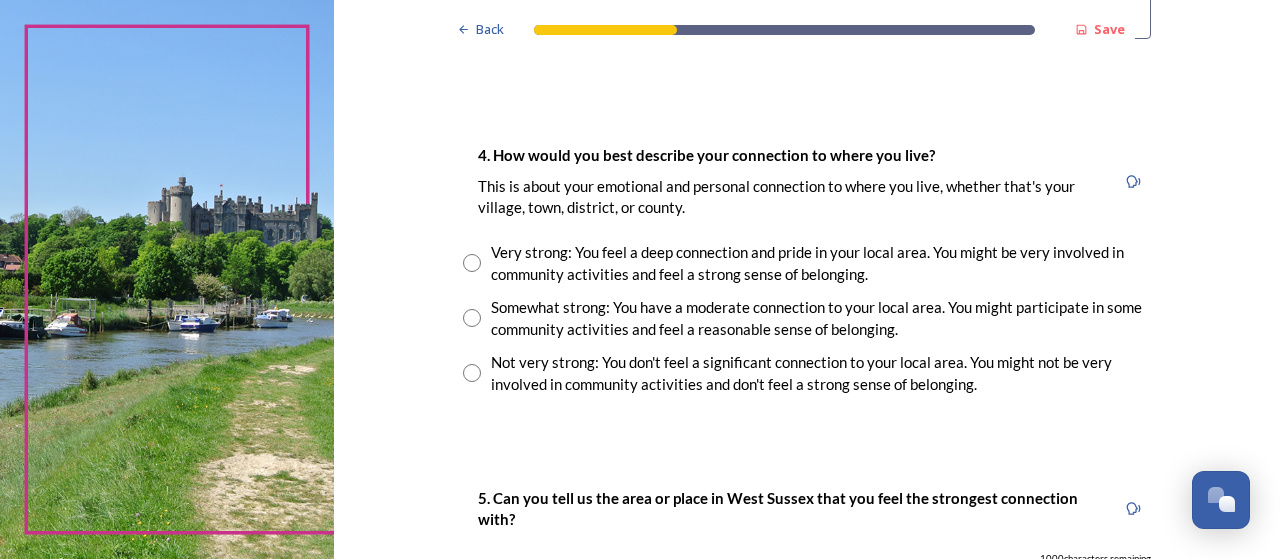 type on "[LOCATION] [POSTCODE]" 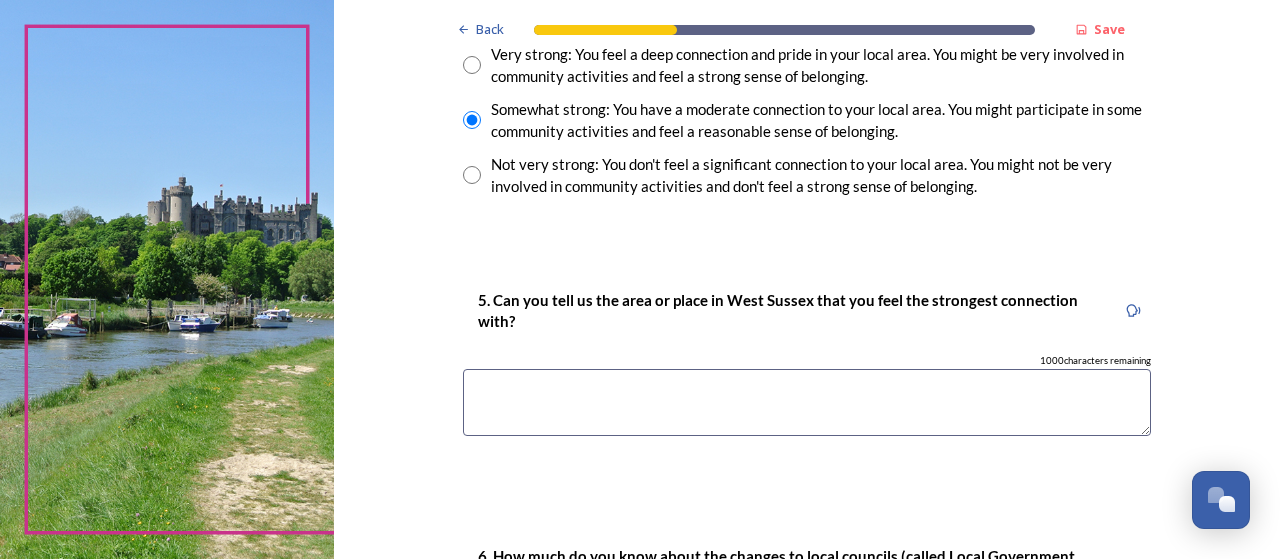 scroll, scrollTop: 1600, scrollLeft: 0, axis: vertical 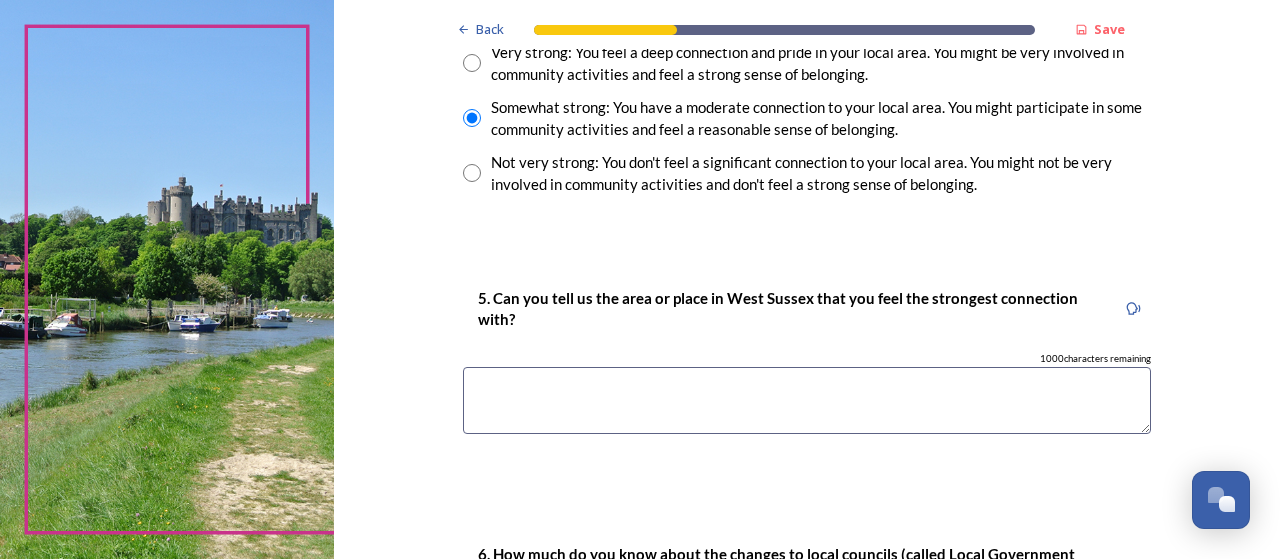 click at bounding box center (807, 400) 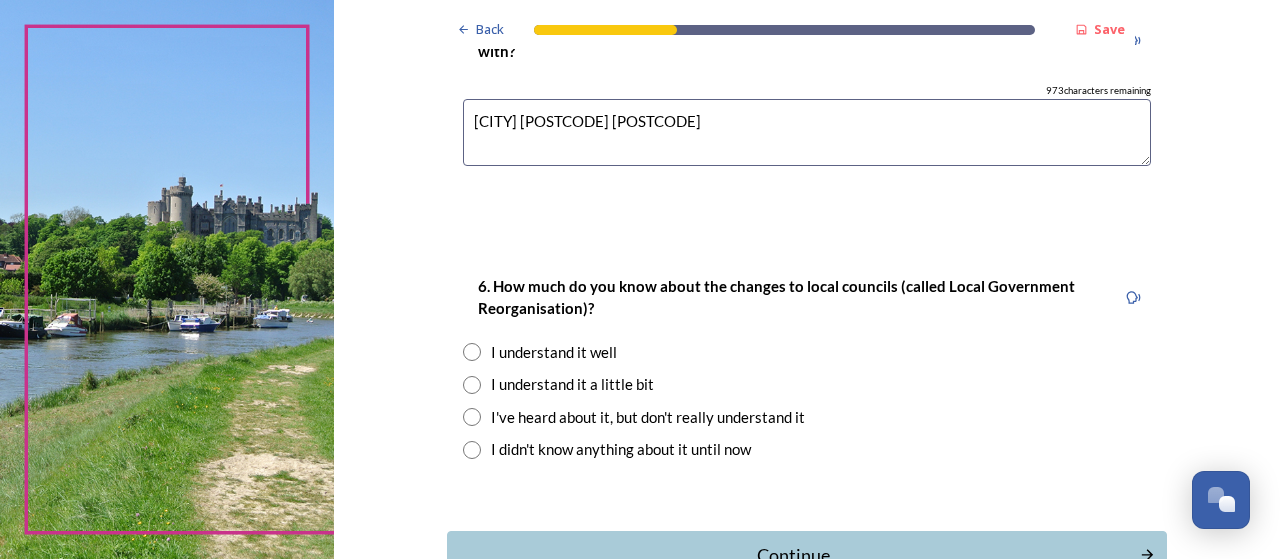 scroll, scrollTop: 1900, scrollLeft: 0, axis: vertical 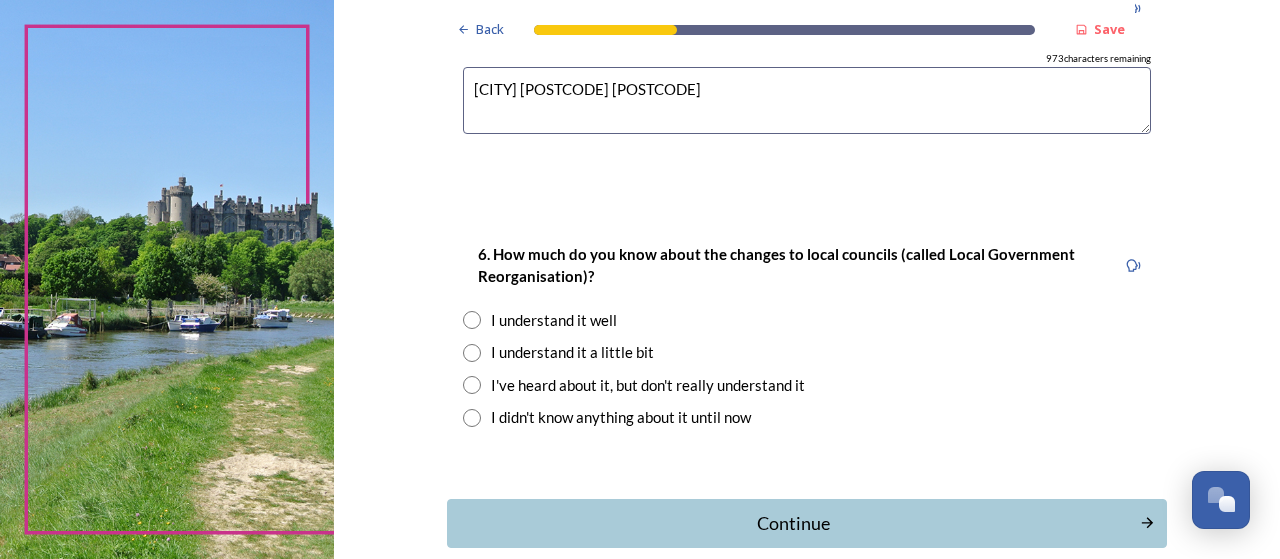 type on "[CITY] [POSTCODE] [POSTCODE]" 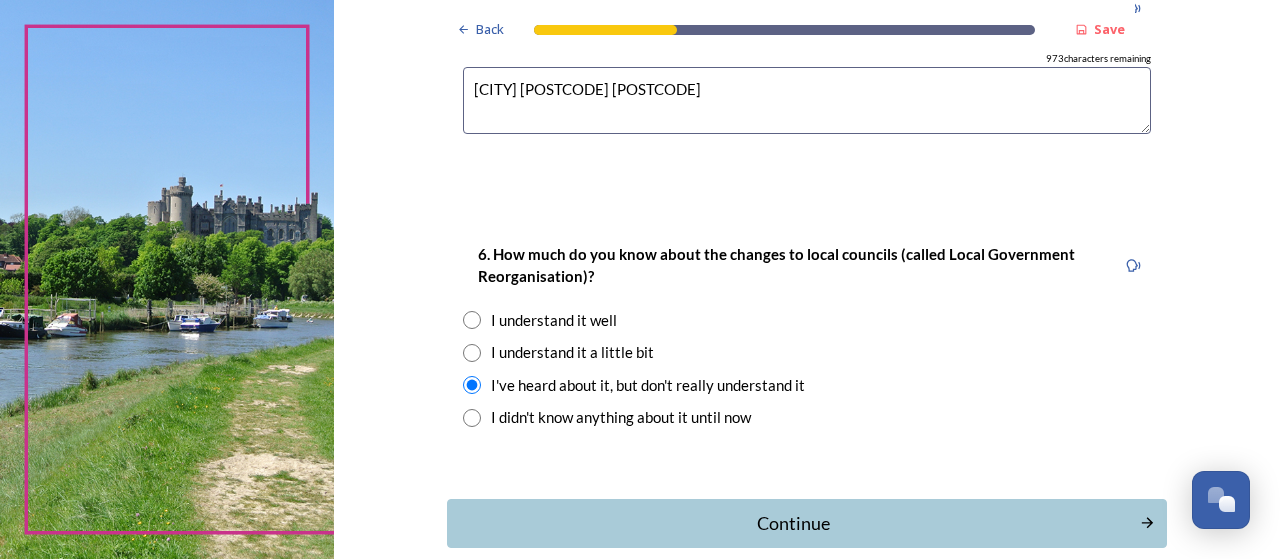 scroll, scrollTop: 2002, scrollLeft: 0, axis: vertical 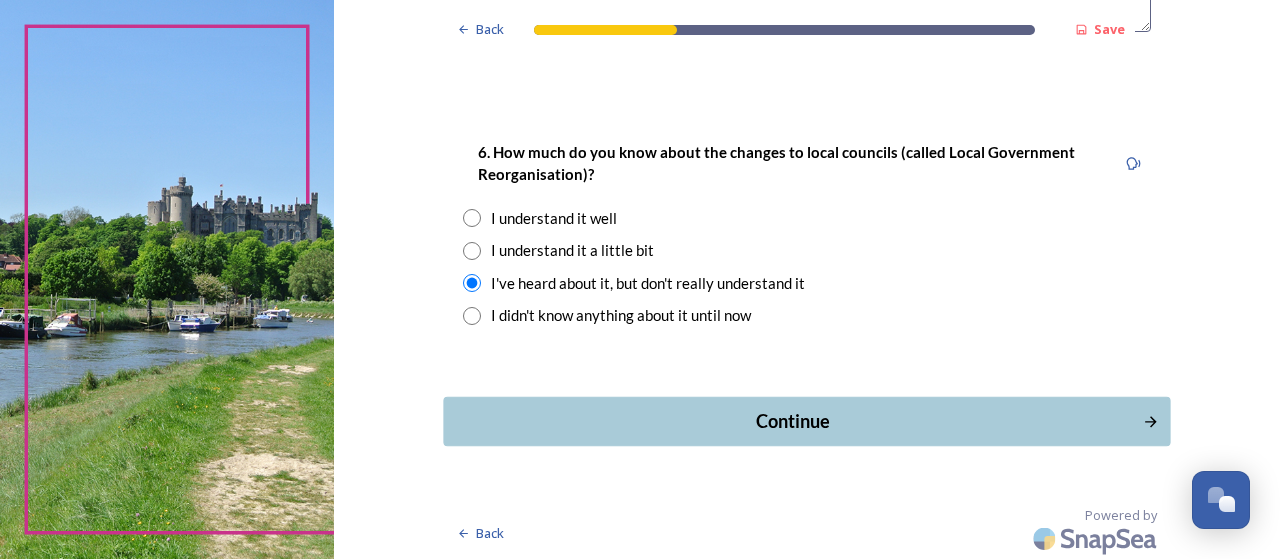 click on "Continue" at bounding box center (793, 421) 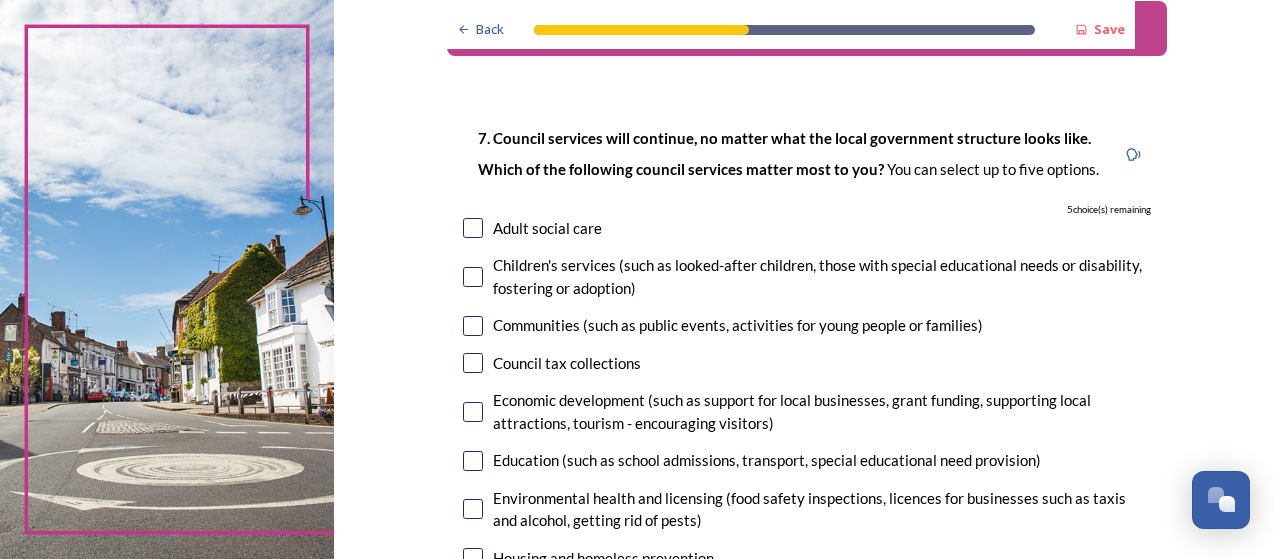 scroll, scrollTop: 100, scrollLeft: 0, axis: vertical 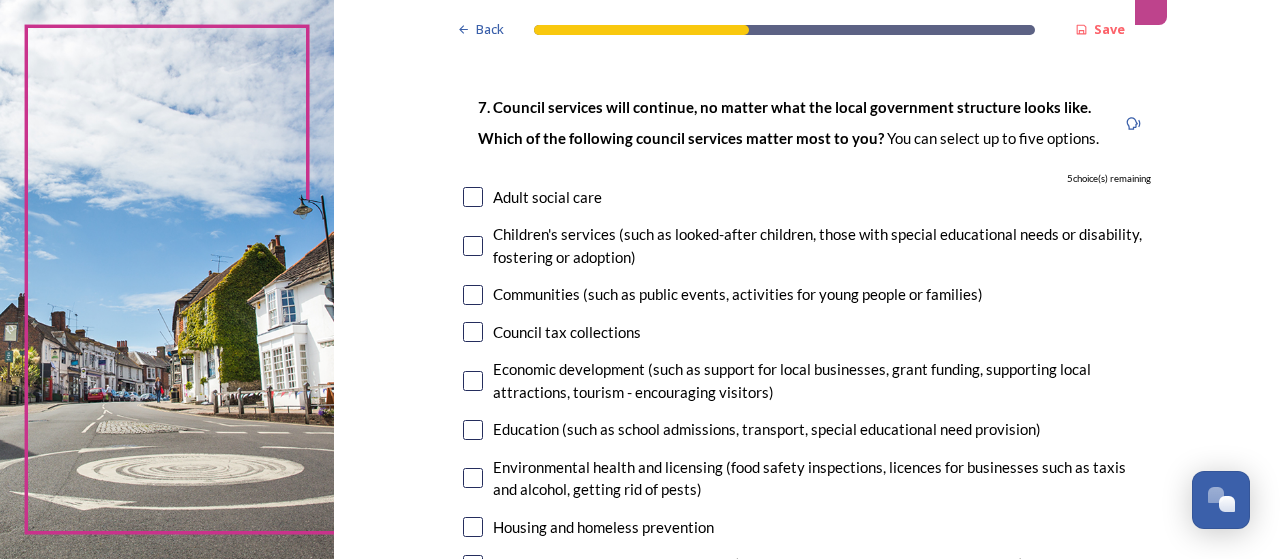 click at bounding box center (473, 246) 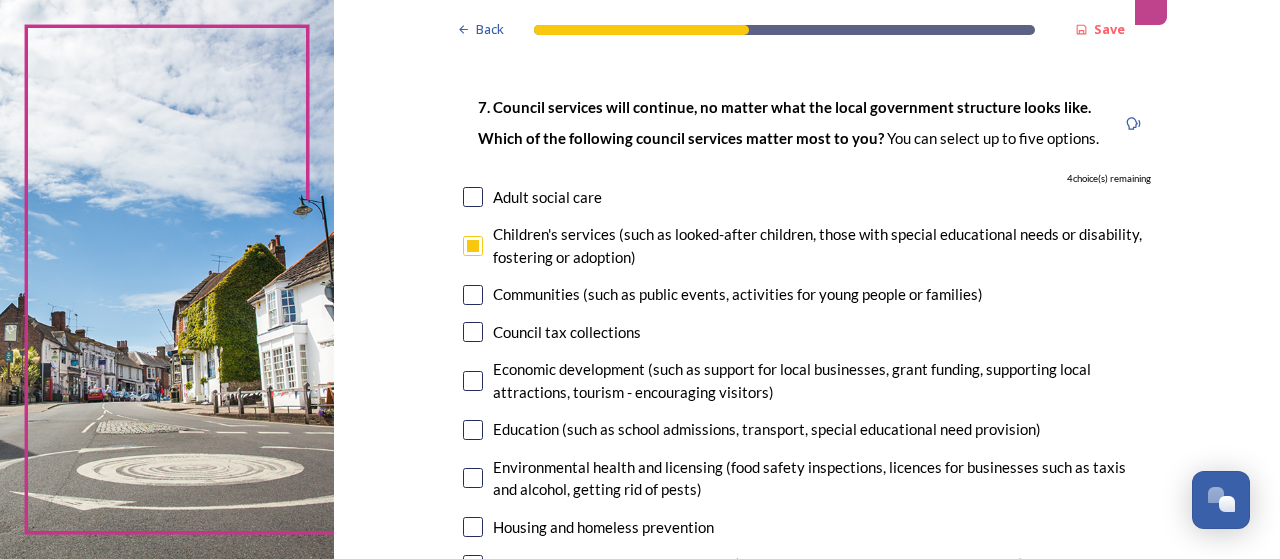 click at bounding box center (473, 197) 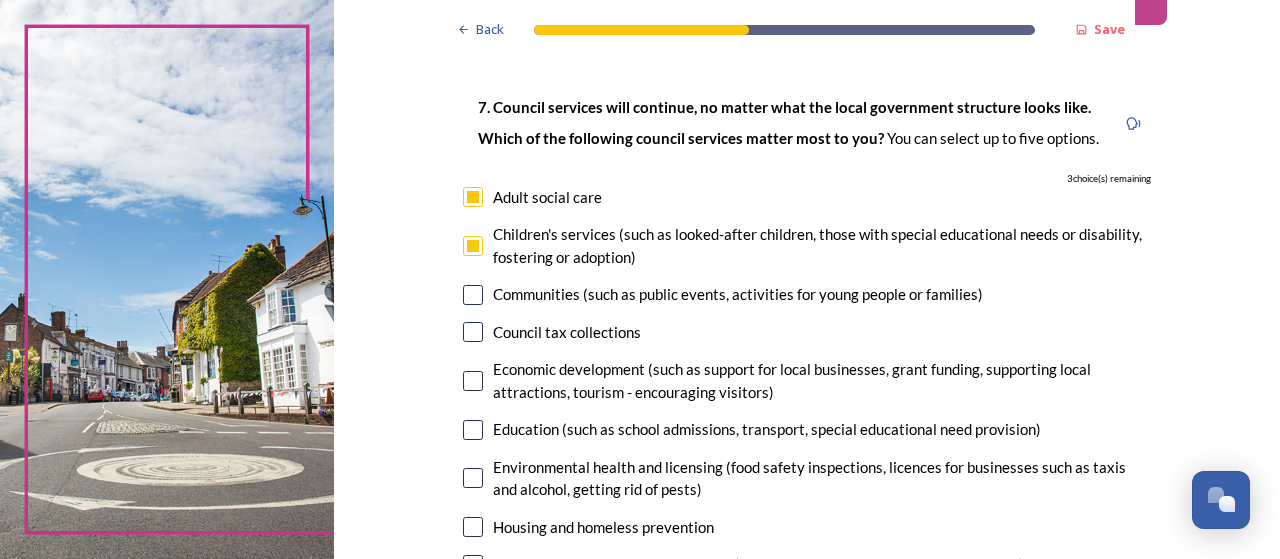 click on "7. Council services will continue, no matter what the local government structure looks like. ﻿﻿Which of the following council services matter most to you? You can select up to five options. 3 choice(s) remaining Adult social care Children's services (such as looked-after children, those with special educational needs or disability, fostering or adoption) Communities (such as public events, activities for young people or families) Council tax collections Economic development (such as support for local businesses, grant funding, supporting local attractions, tourism - encouraging visitors) Education (such as school admissions, transport, special educational need provision) Environmental health and licensing (food safety inspections, licences for businesses such as taxis and alcohol, getting rid of pests) Housing and homeless prevention Leisure, sports and cultural facilities (such as leisure centres, theatres, museums) Libraries Parks and green spaces Public safety Trading standards" at bounding box center (807, 548) 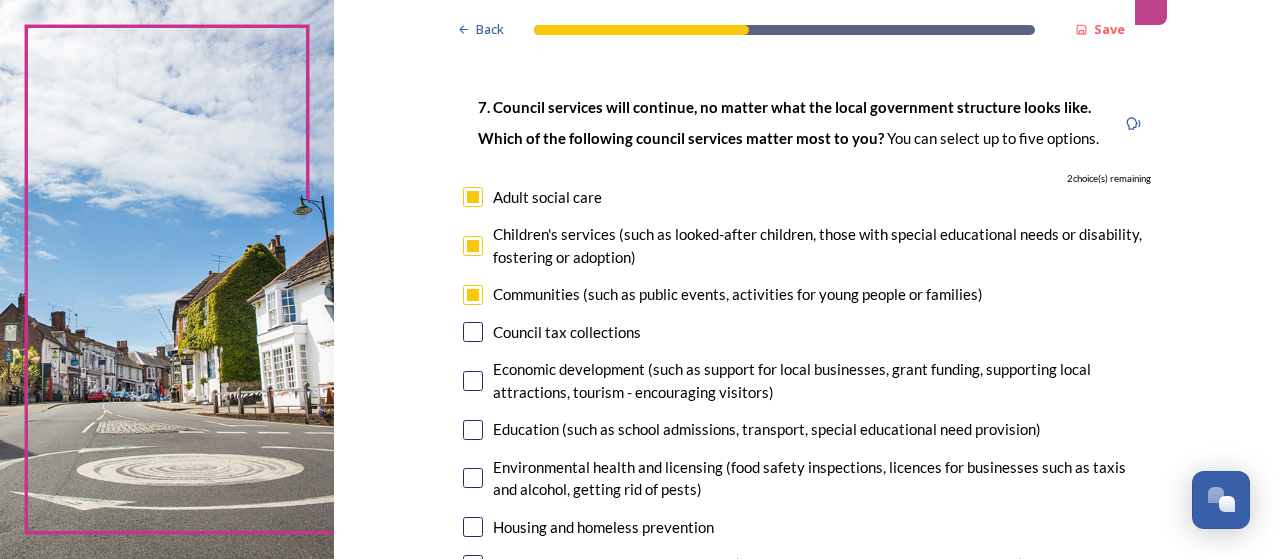 scroll, scrollTop: 200, scrollLeft: 0, axis: vertical 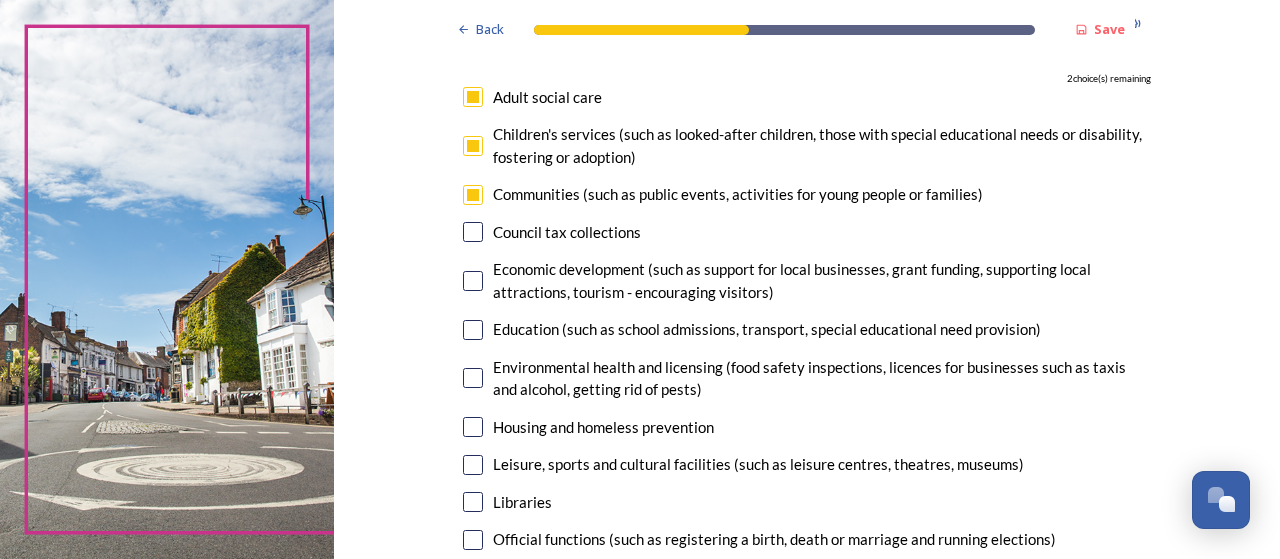 click at bounding box center (473, 281) 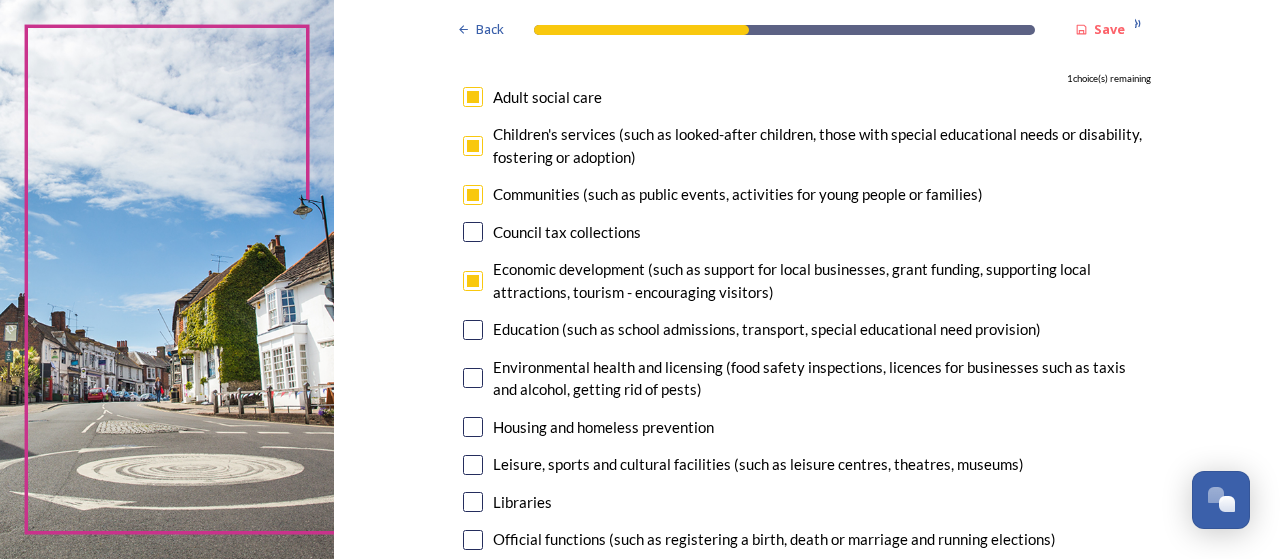 click at bounding box center [473, 330] 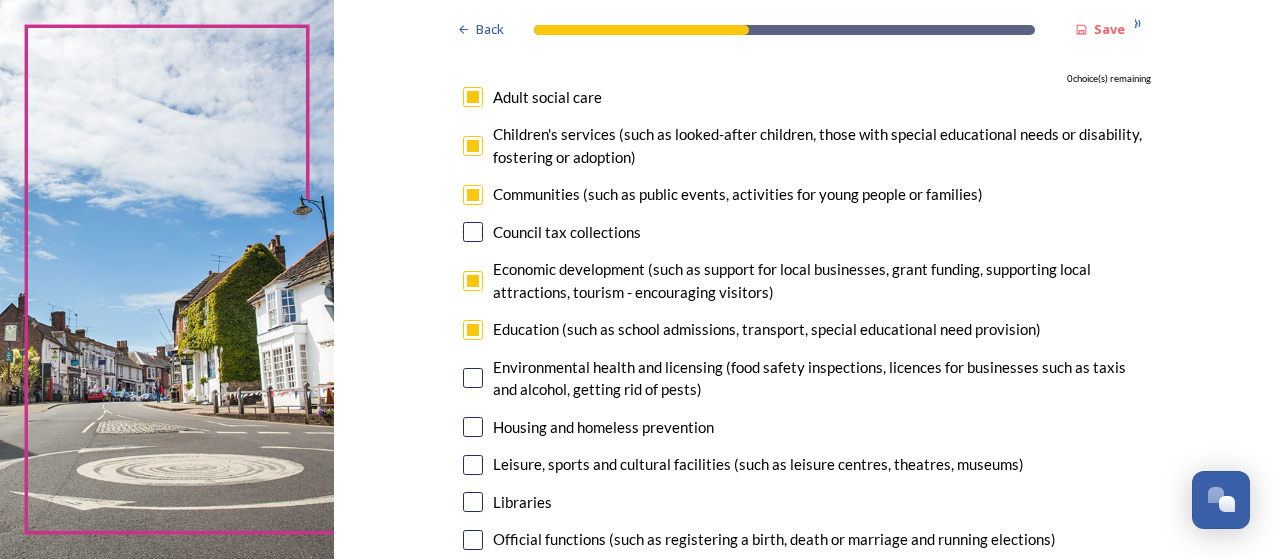 click at bounding box center [473, 378] 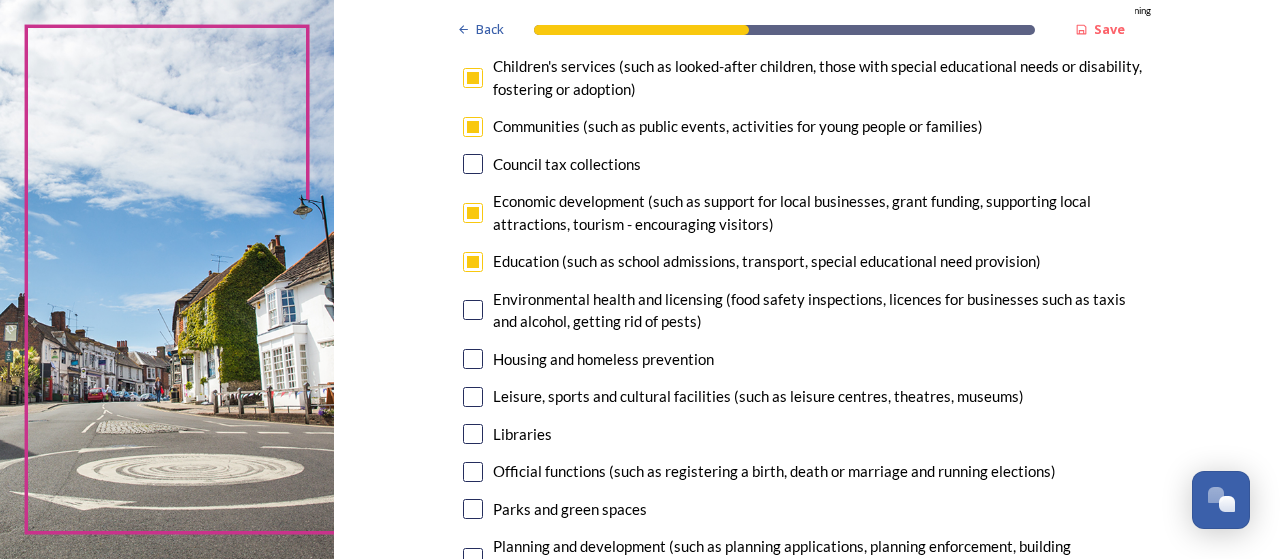 scroll, scrollTop: 300, scrollLeft: 0, axis: vertical 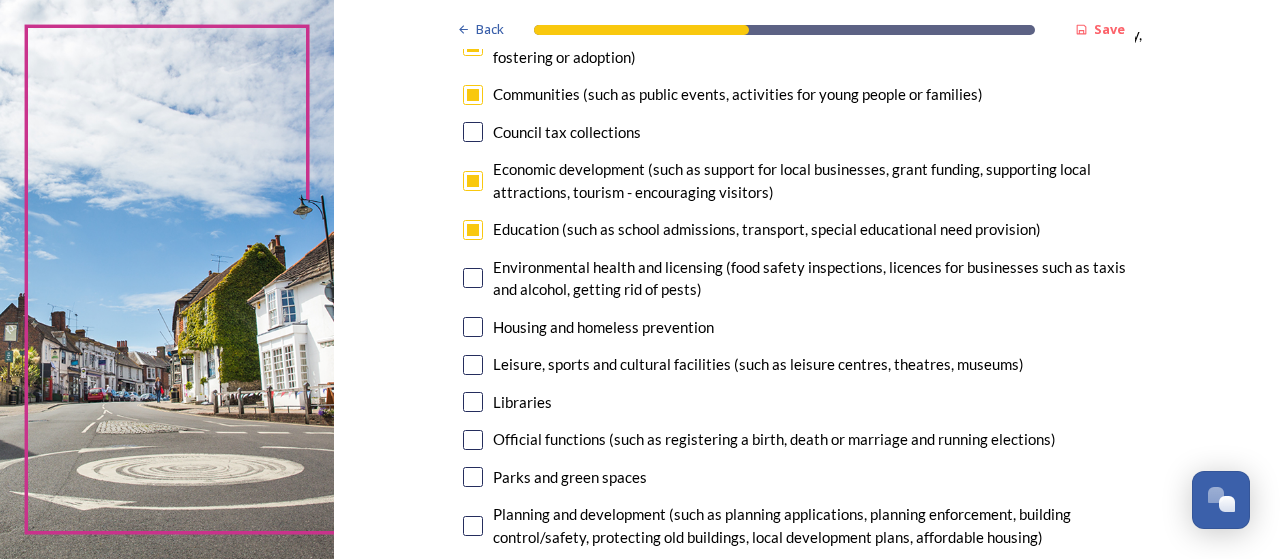 click at bounding box center (473, 278) 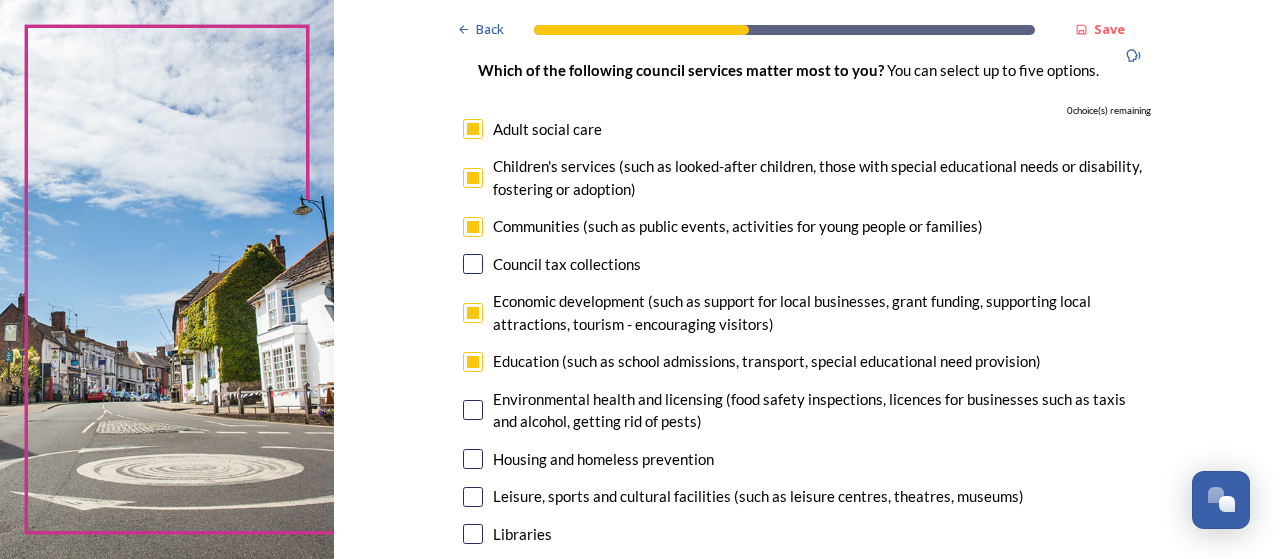 scroll, scrollTop: 200, scrollLeft: 0, axis: vertical 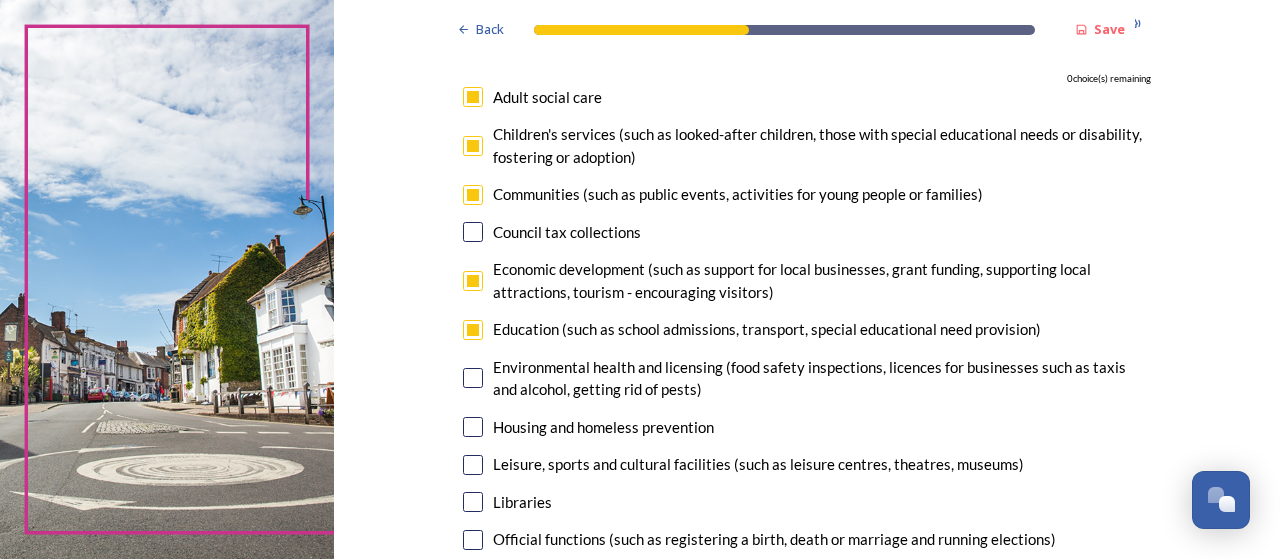 click at bounding box center (473, 195) 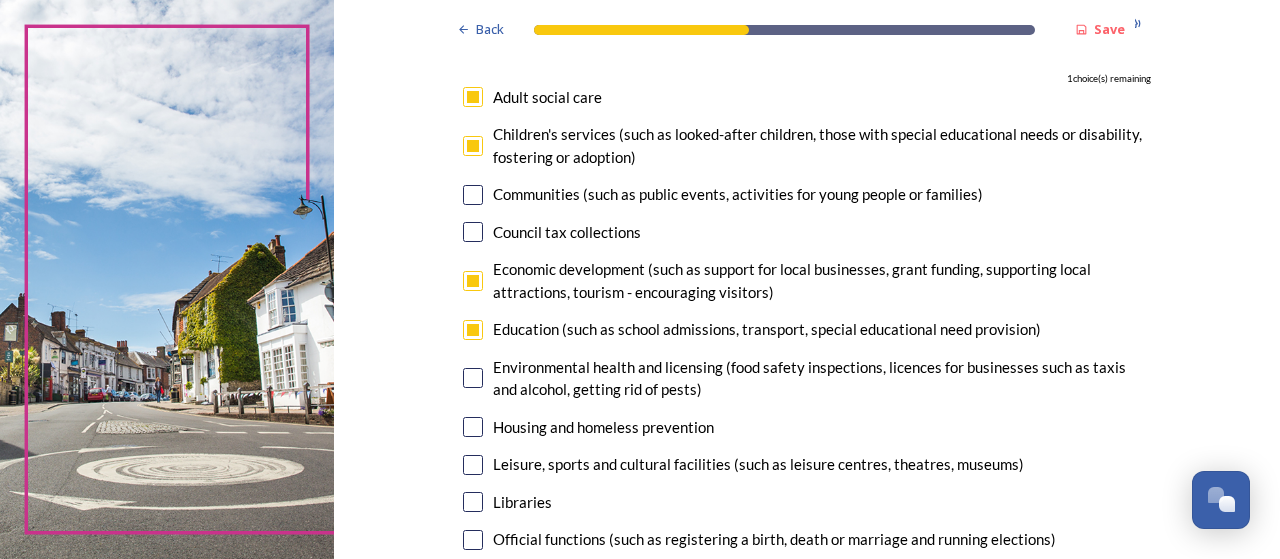 click at bounding box center [473, 378] 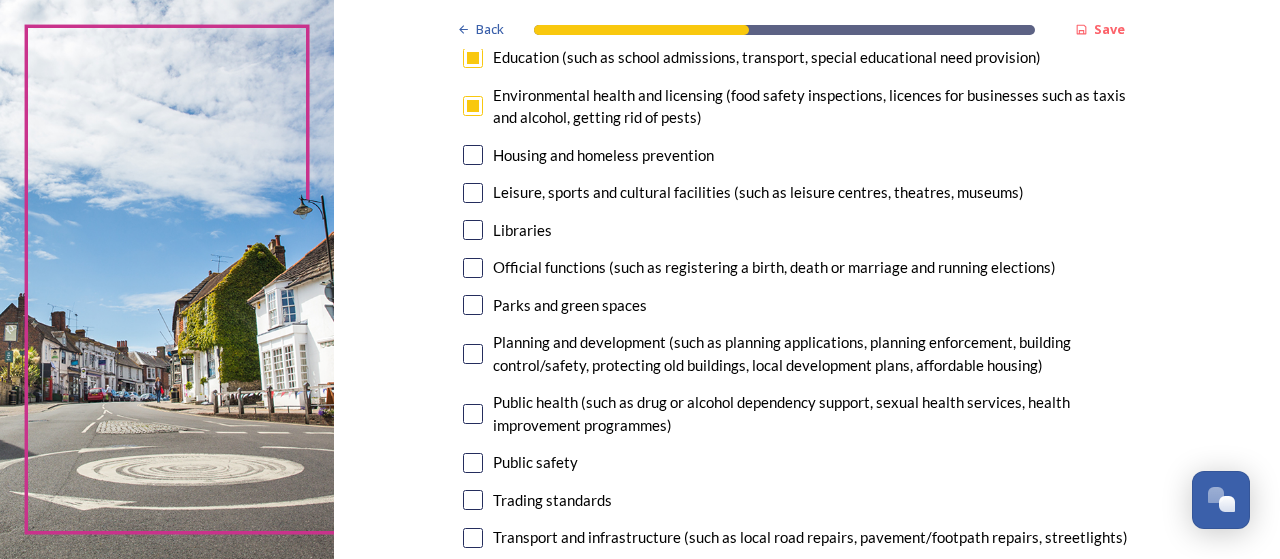 scroll, scrollTop: 400, scrollLeft: 0, axis: vertical 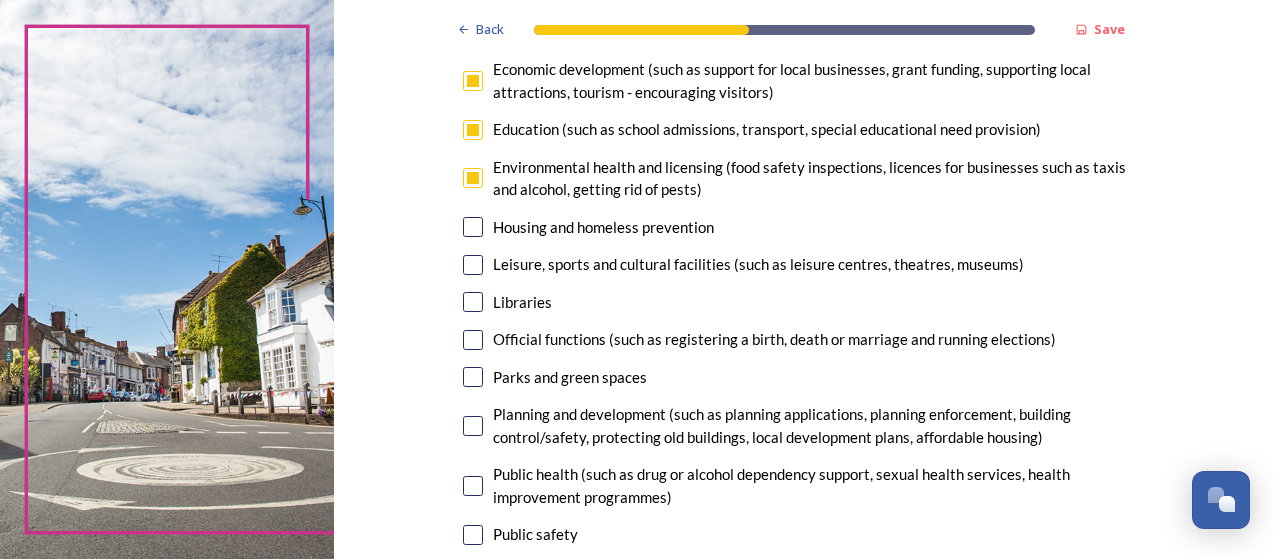 click at bounding box center (473, 377) 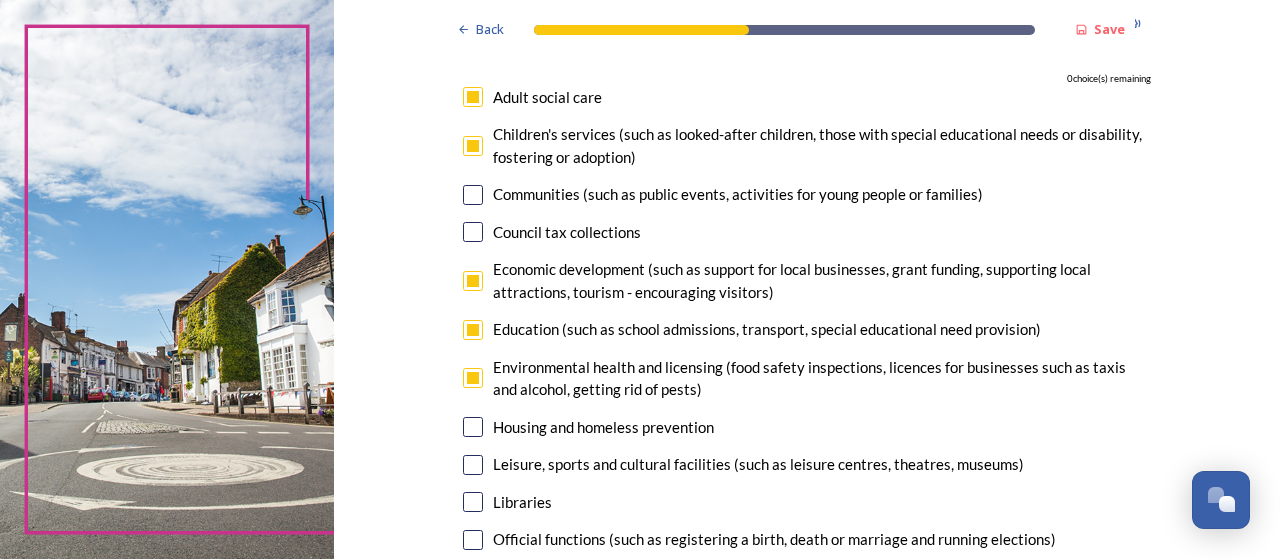 scroll, scrollTop: 100, scrollLeft: 0, axis: vertical 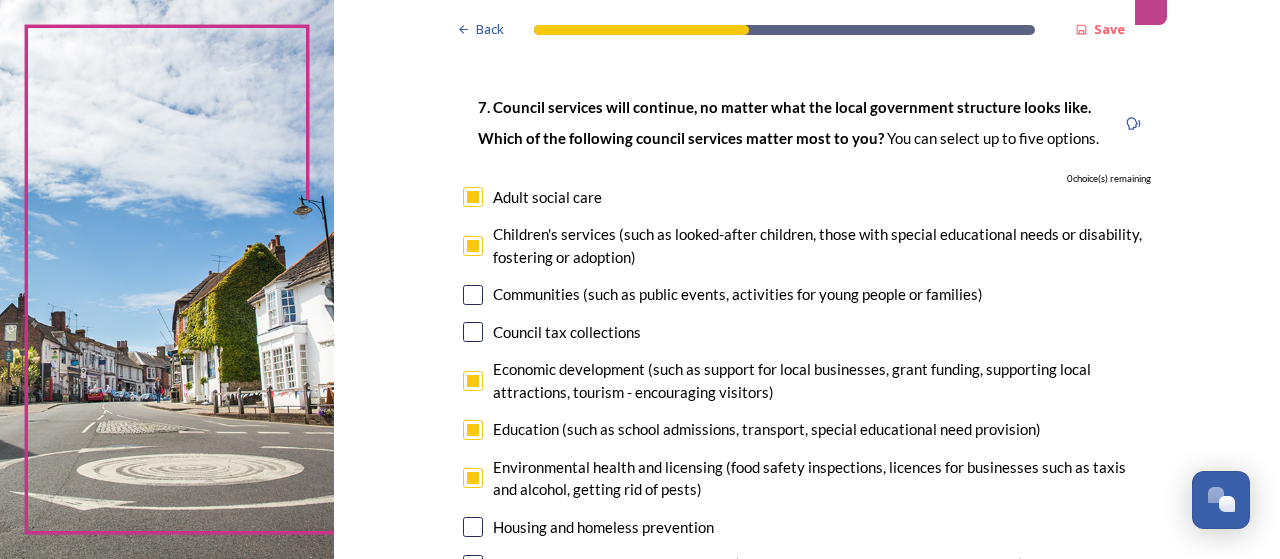click at bounding box center [473, 197] 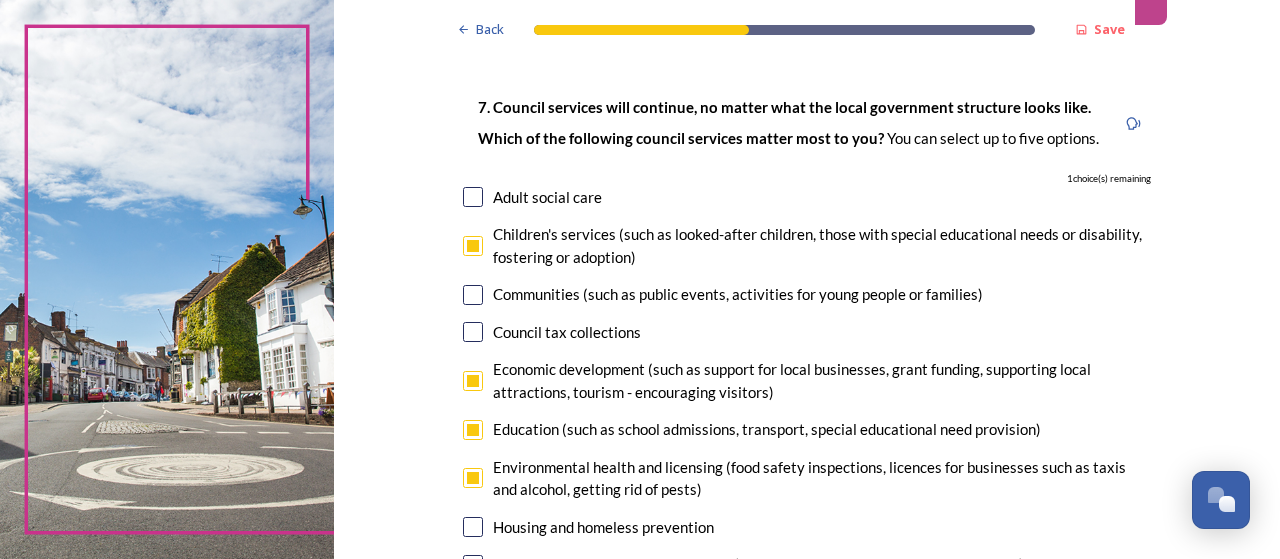 click on "Children's services (such as looked-after children, those with special educational needs or disability, fostering or adoption)" at bounding box center (807, 245) 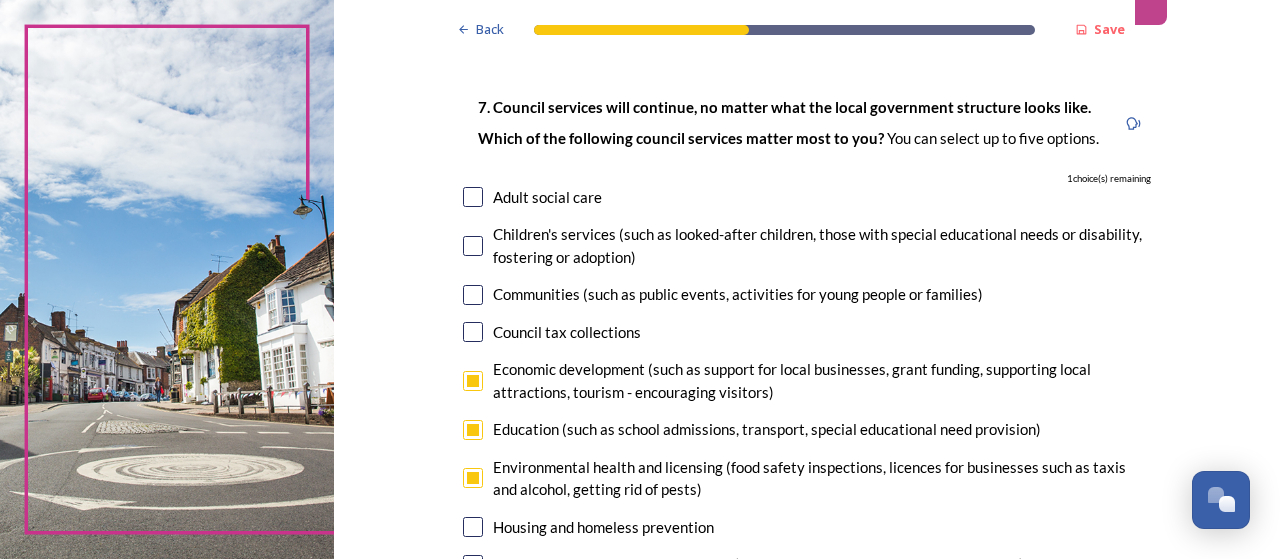 checkbox on "false" 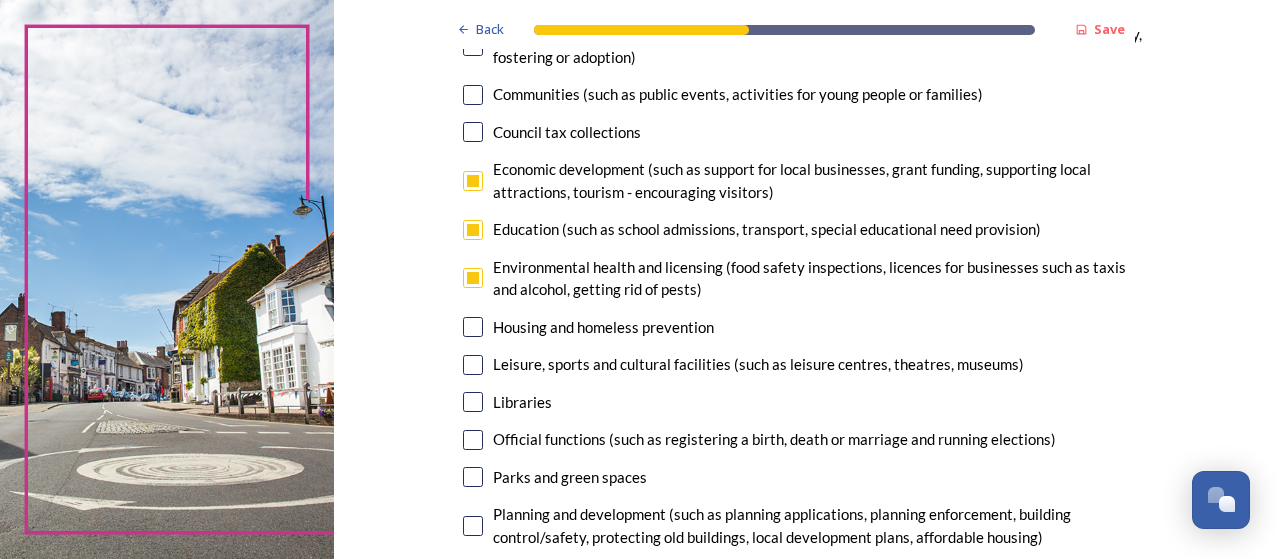 scroll, scrollTop: 400, scrollLeft: 0, axis: vertical 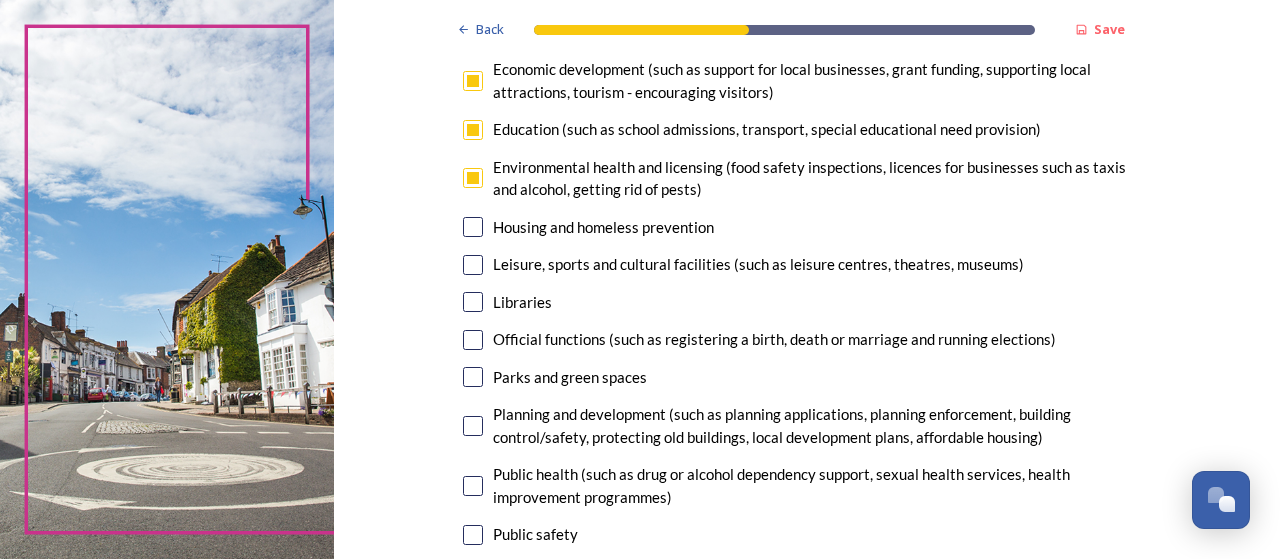 click on "Leisure, sports and cultural facilities (such as leisure centres, theatres, museums)" at bounding box center (807, 264) 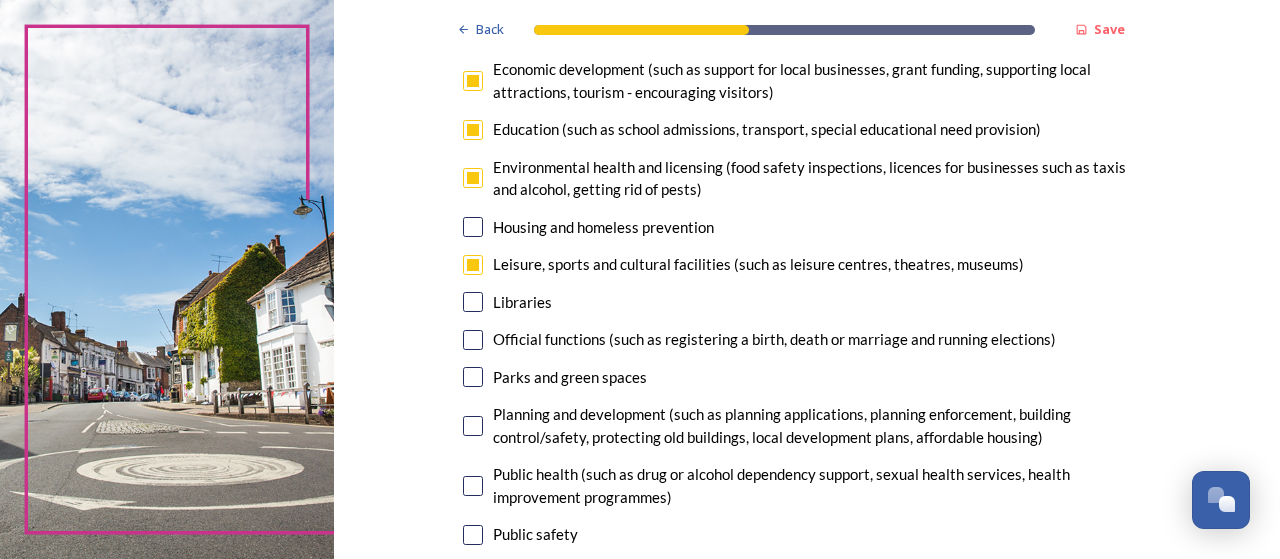 checkbox on "true" 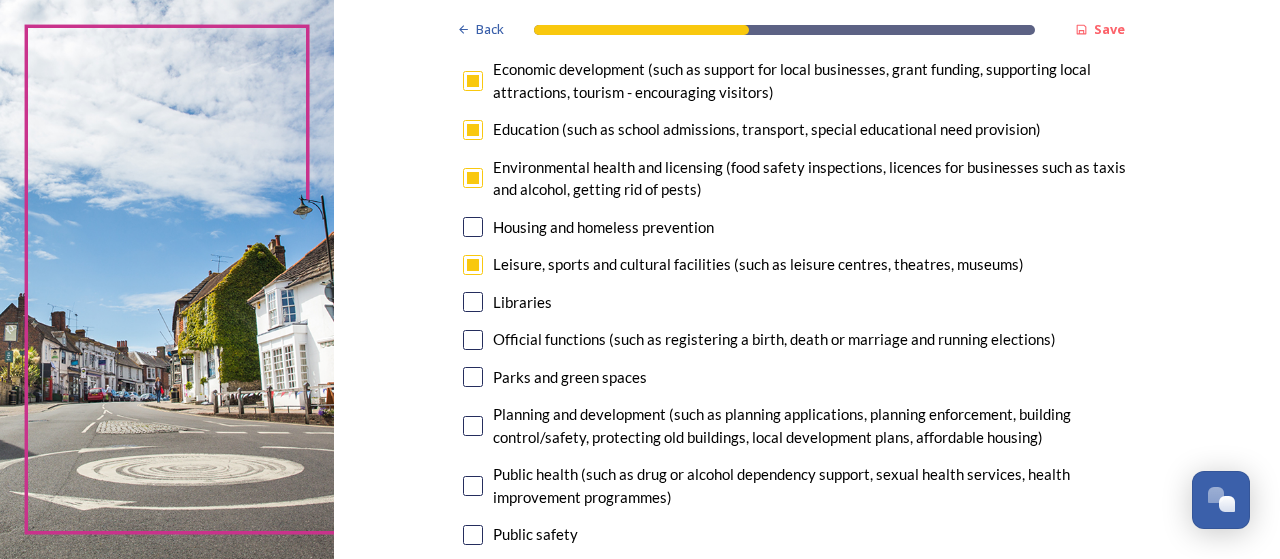 click at bounding box center (473, 377) 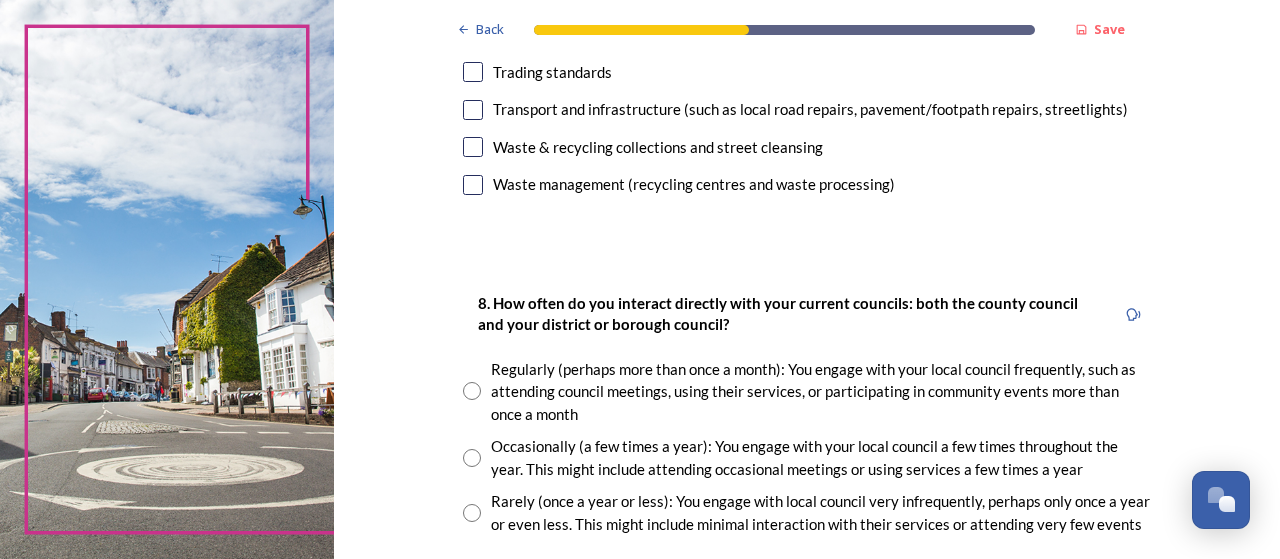 scroll, scrollTop: 1000, scrollLeft: 0, axis: vertical 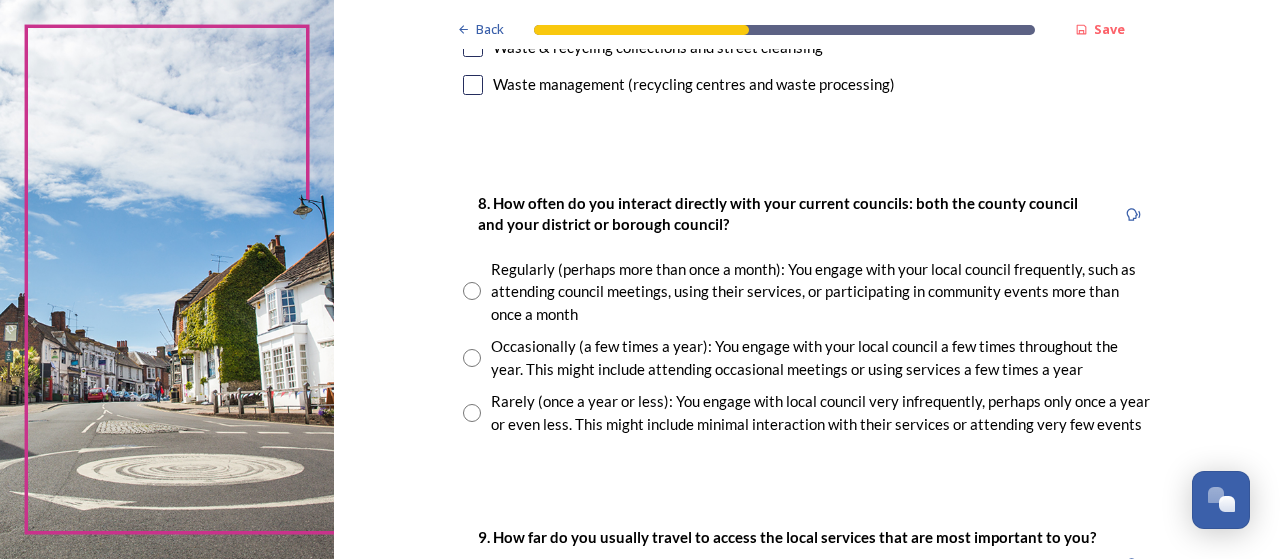 click at bounding box center [472, 291] 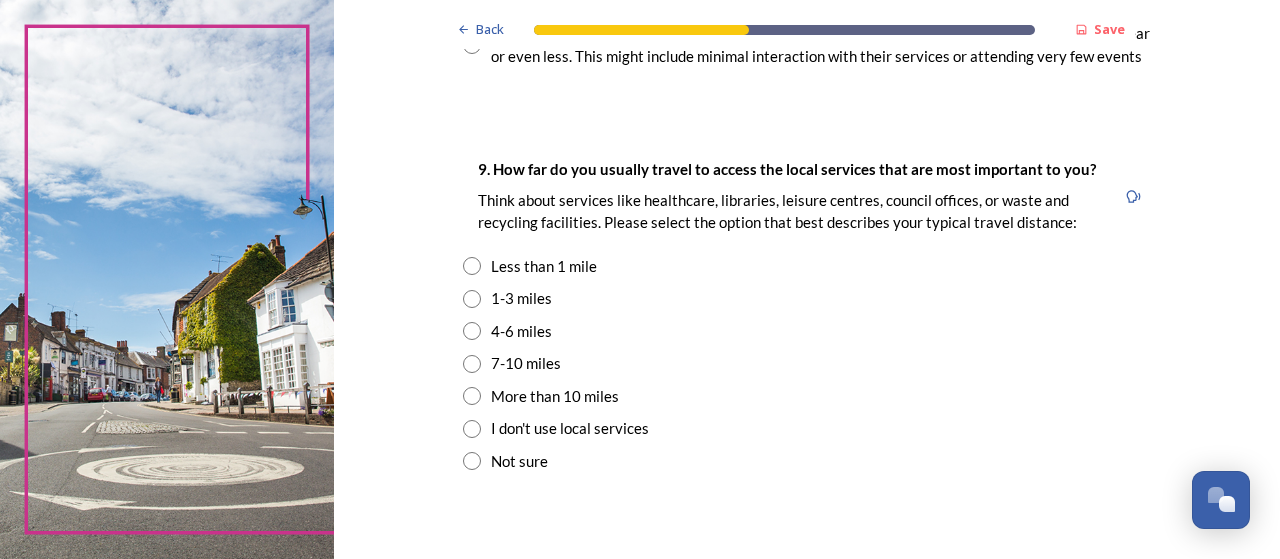 scroll, scrollTop: 1400, scrollLeft: 0, axis: vertical 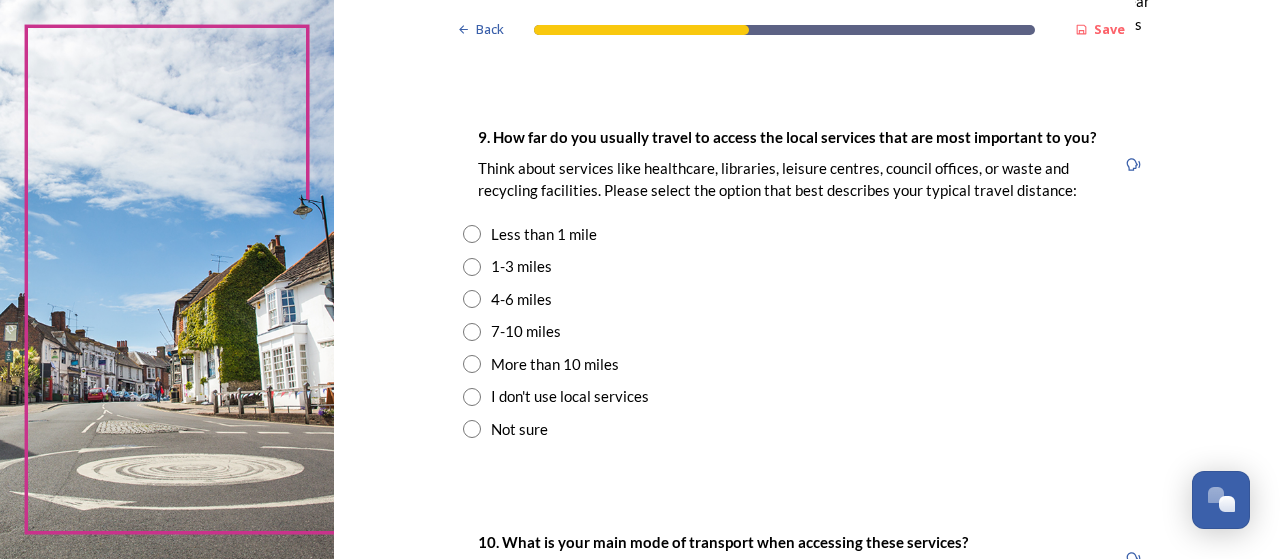 click at bounding box center (472, 267) 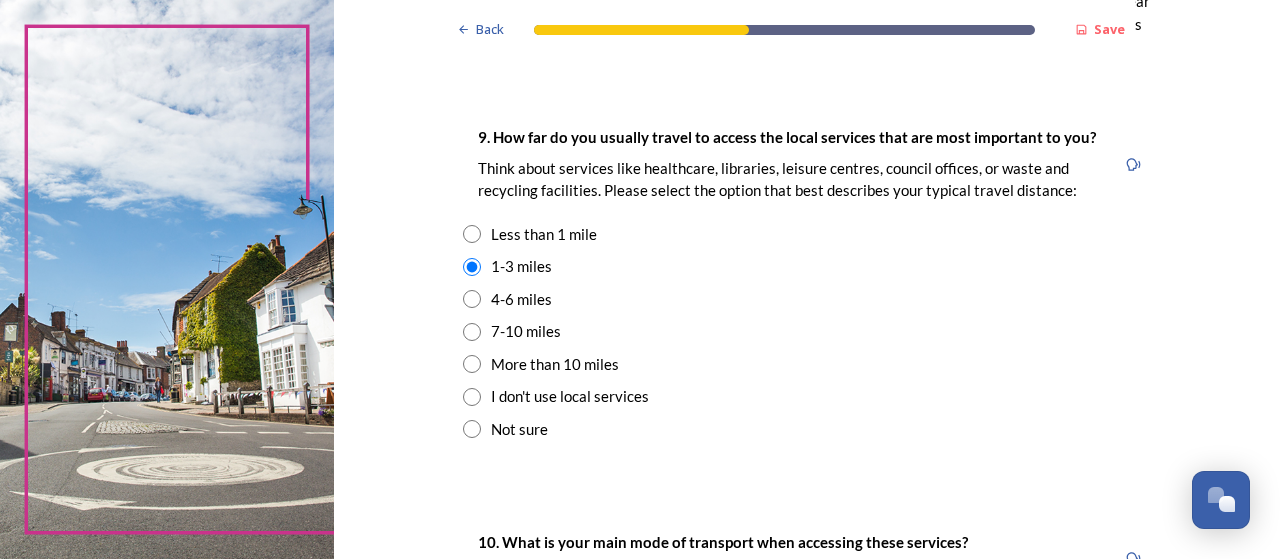 click at bounding box center [472, 299] 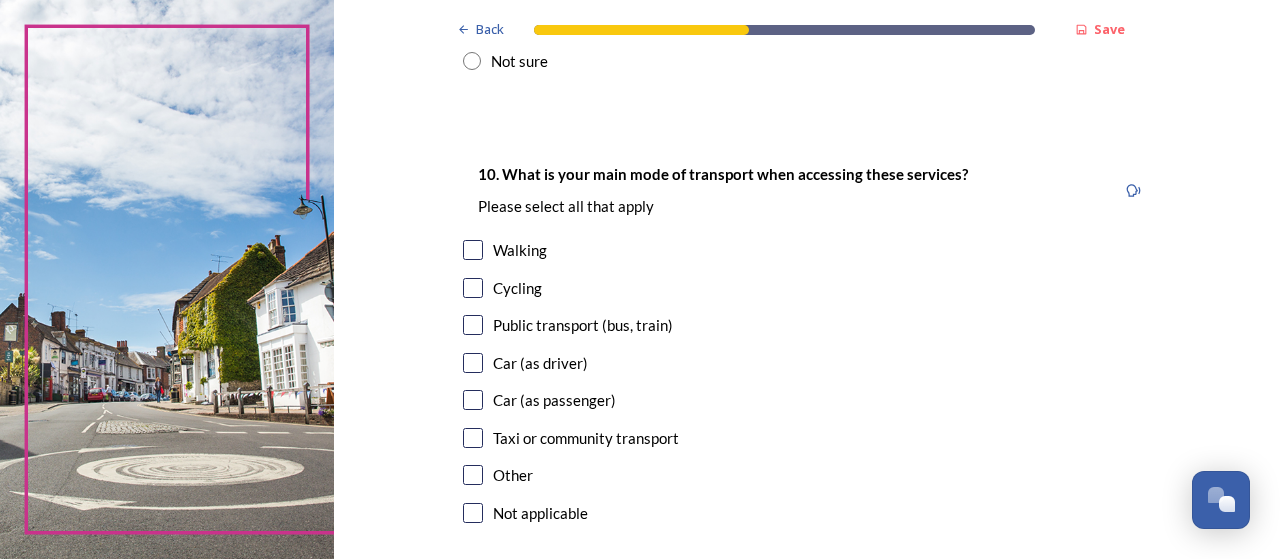 scroll, scrollTop: 1800, scrollLeft: 0, axis: vertical 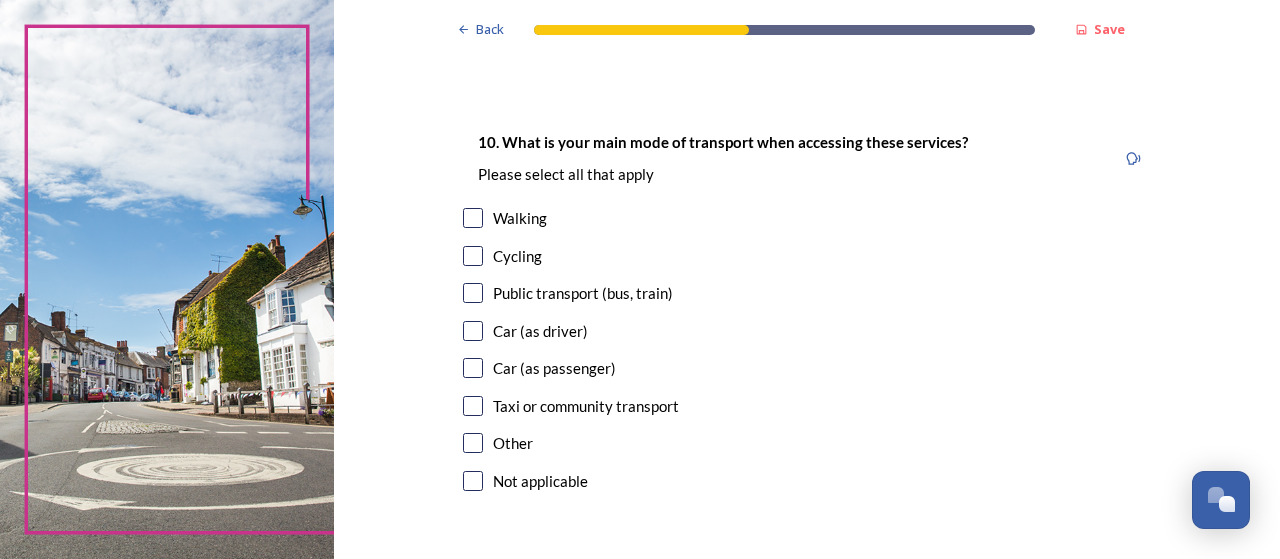 click at bounding box center (473, 218) 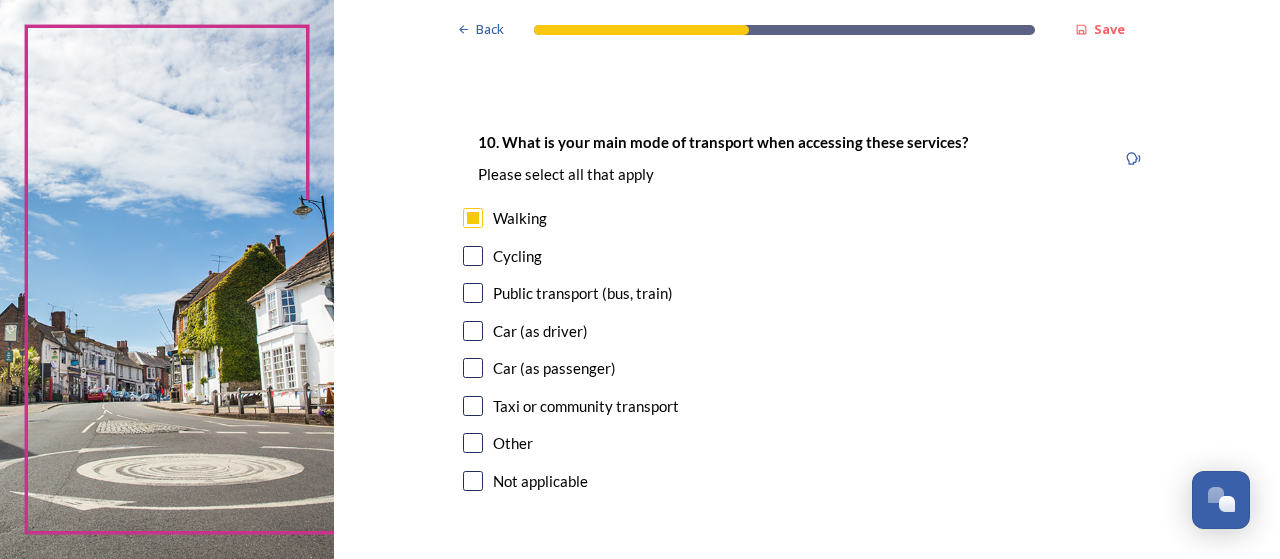 click at bounding box center (473, 331) 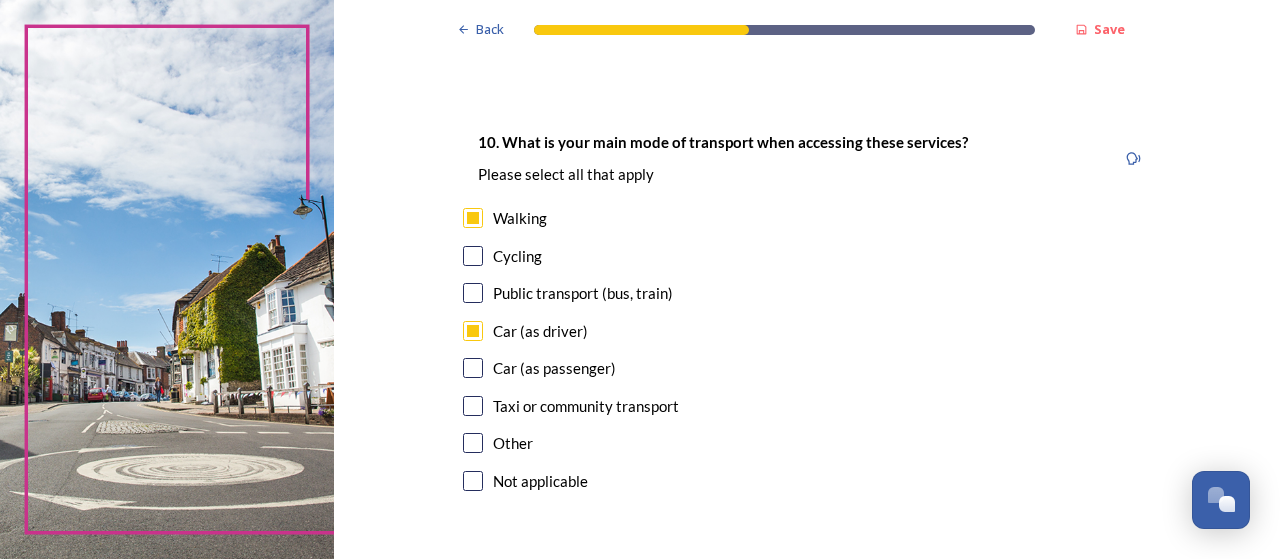 click at bounding box center [473, 368] 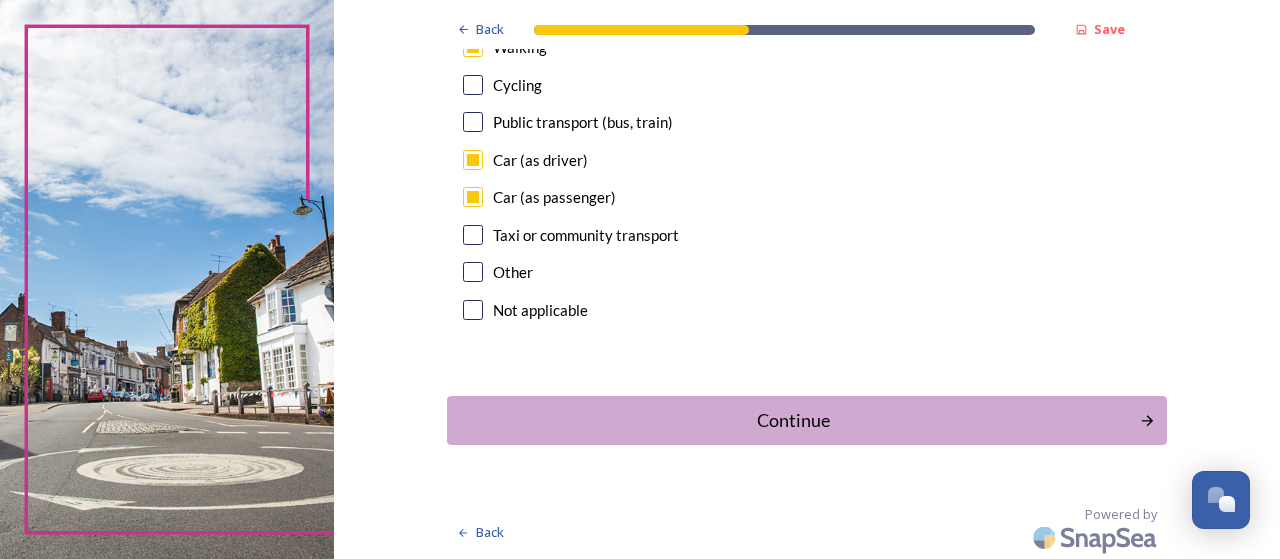 scroll, scrollTop: 1972, scrollLeft: 0, axis: vertical 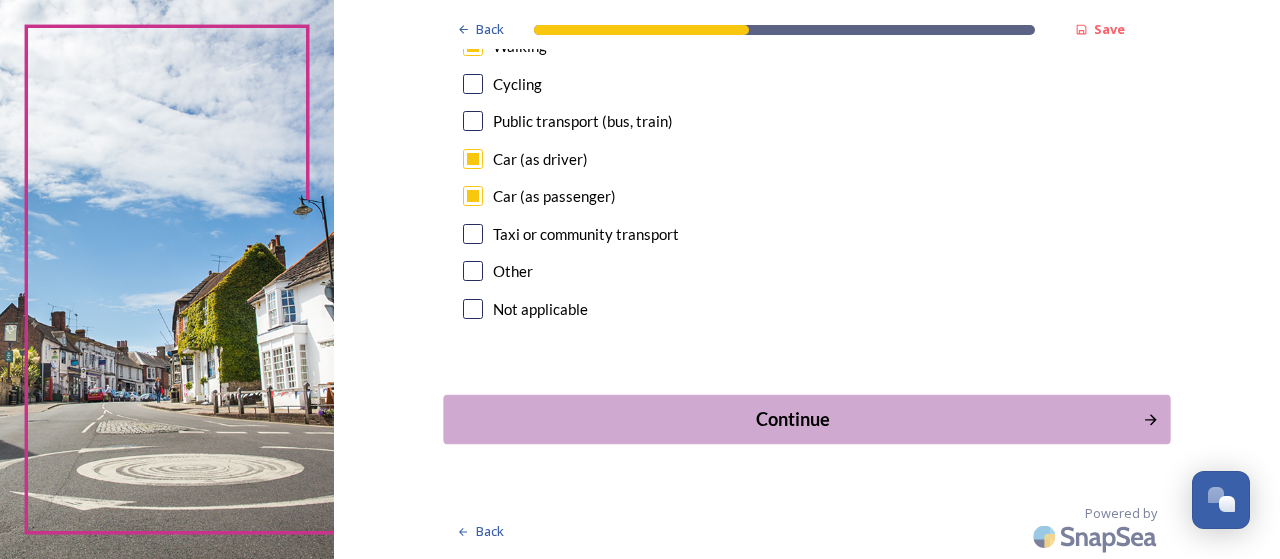 click on "Continue" at bounding box center (793, 419) 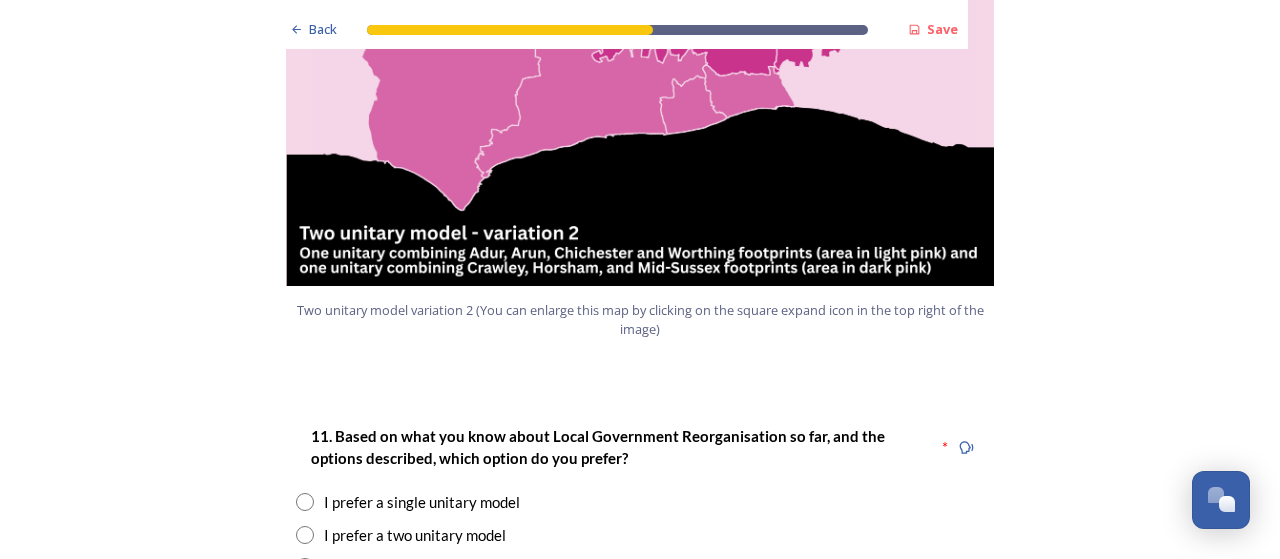 scroll, scrollTop: 2400, scrollLeft: 0, axis: vertical 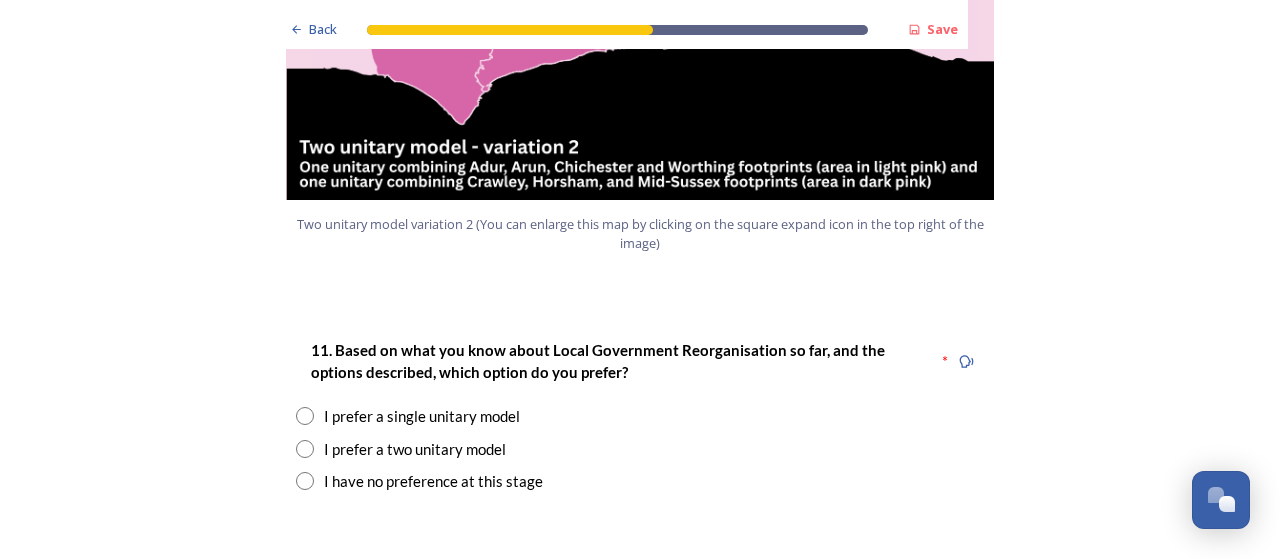 click at bounding box center [305, 449] 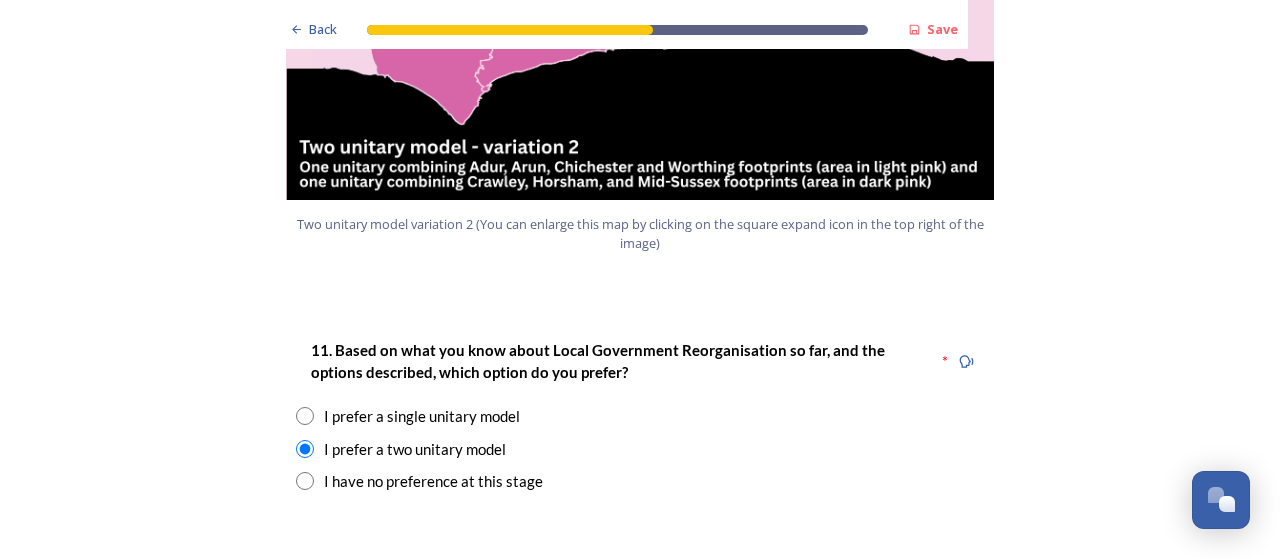 click at bounding box center [305, 481] 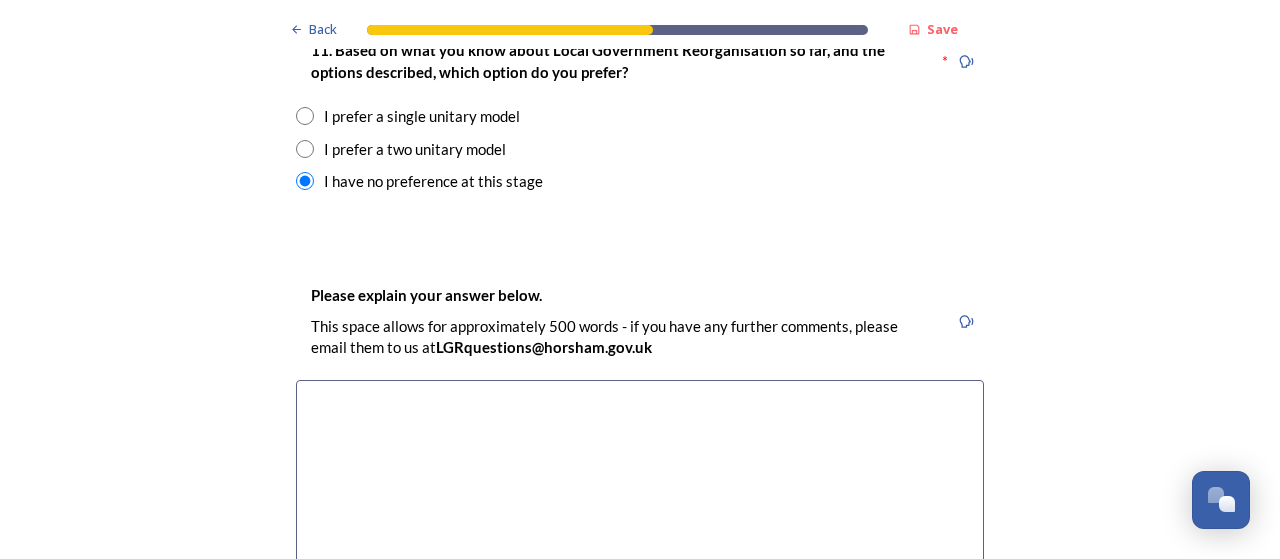 scroll, scrollTop: 2800, scrollLeft: 0, axis: vertical 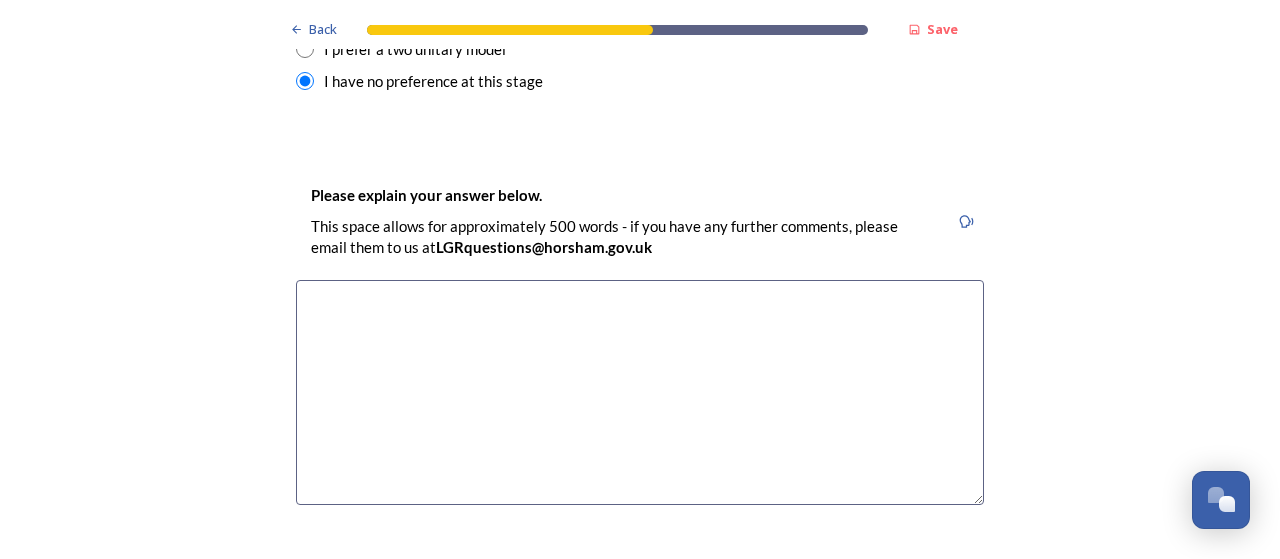 click at bounding box center [640, 392] 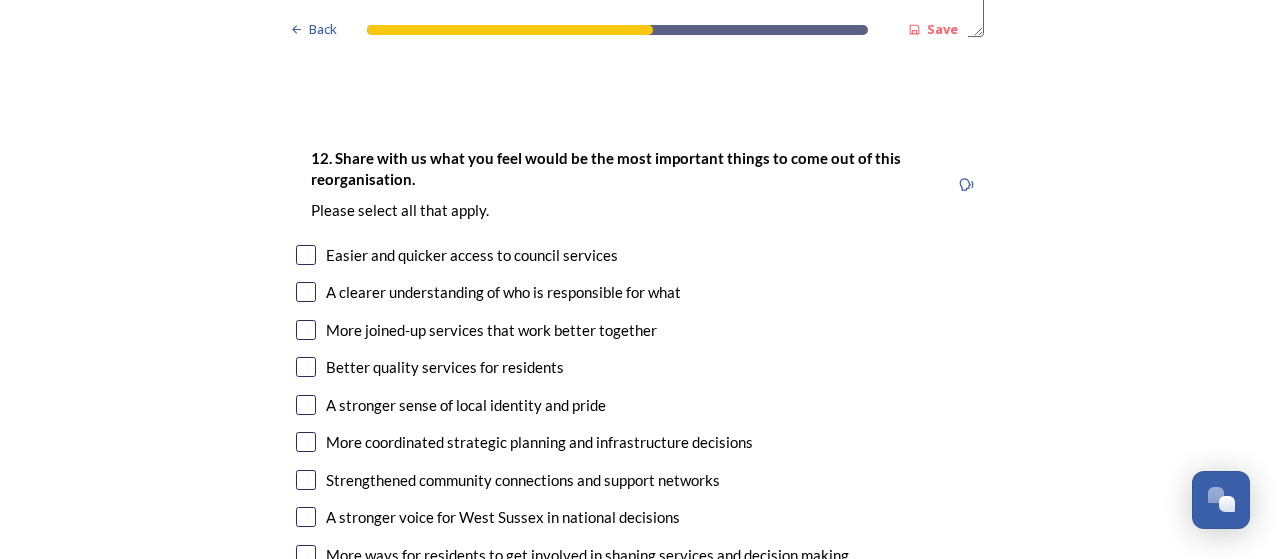 scroll, scrollTop: 3300, scrollLeft: 0, axis: vertical 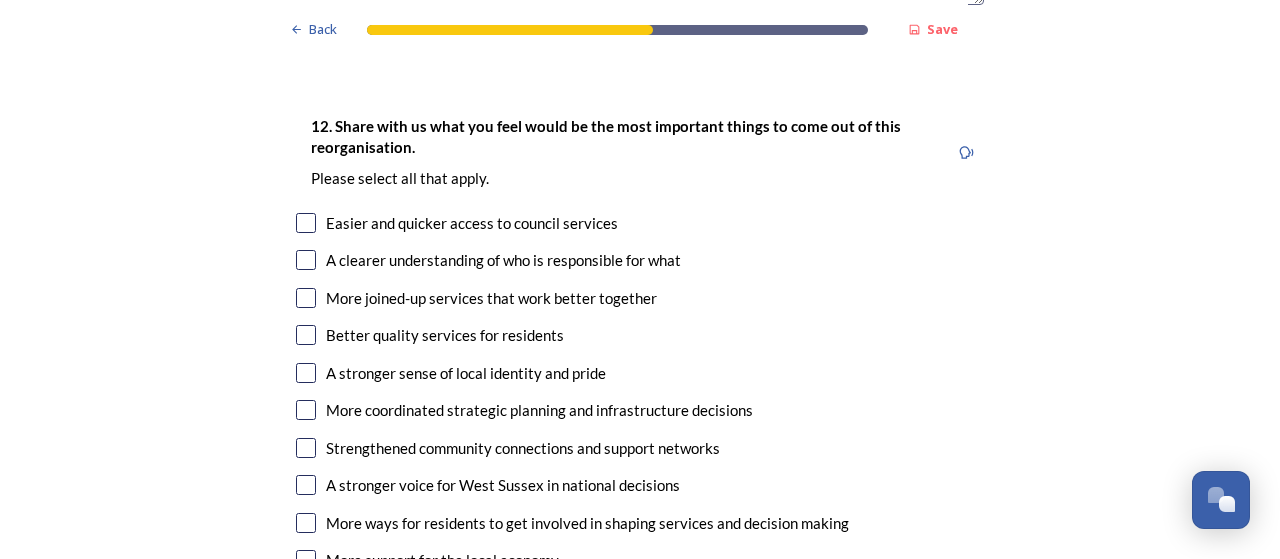 type on "Dont have enougth info to make a judgement" 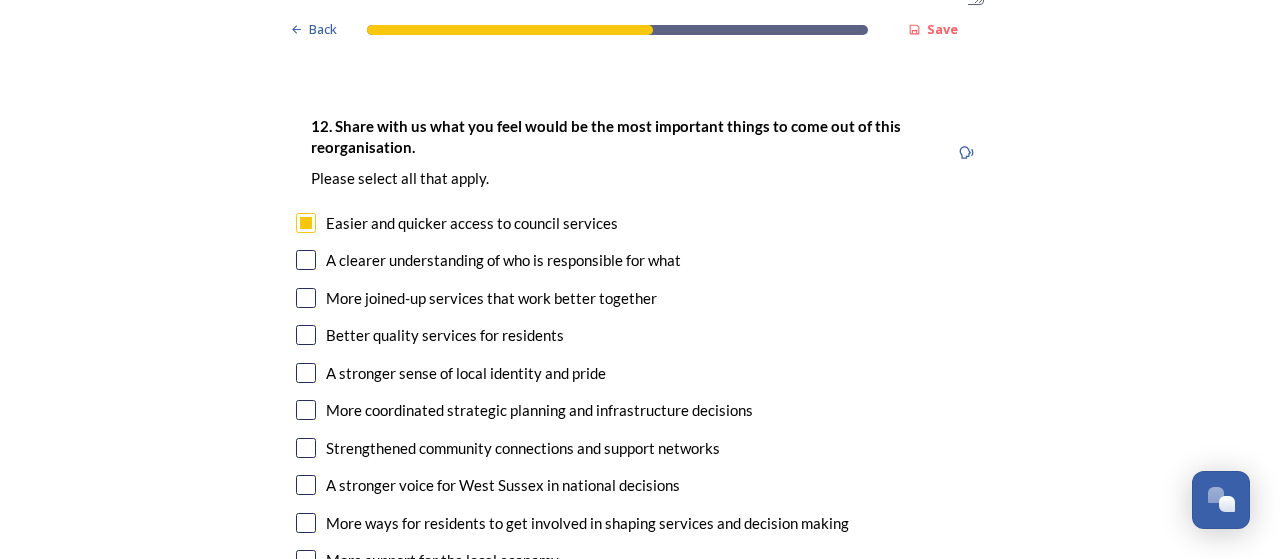 click at bounding box center (306, 260) 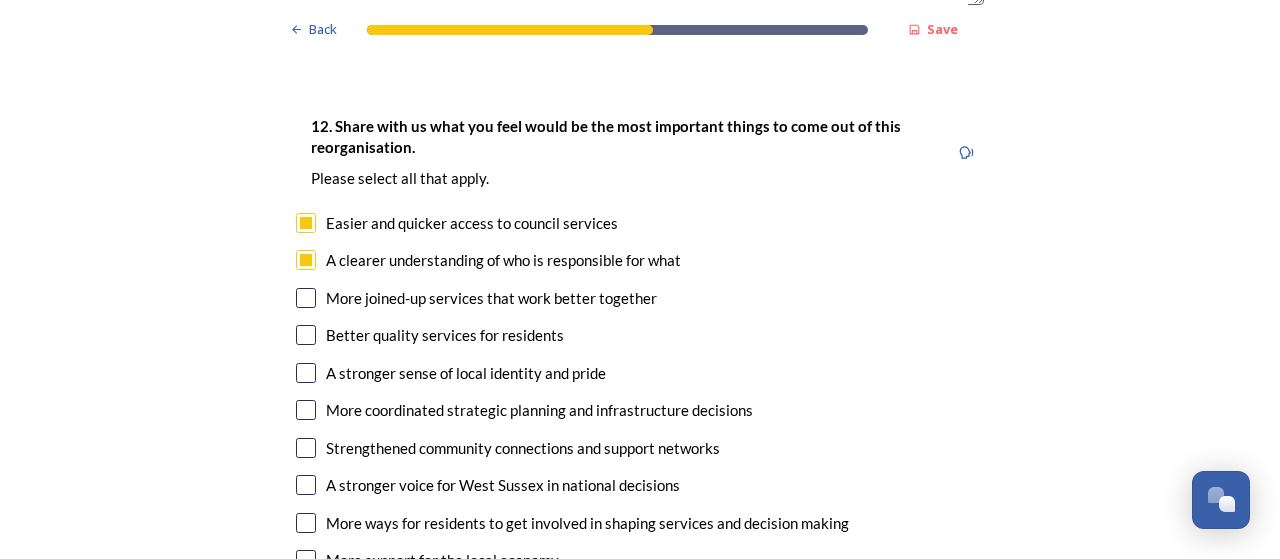 click at bounding box center [306, 298] 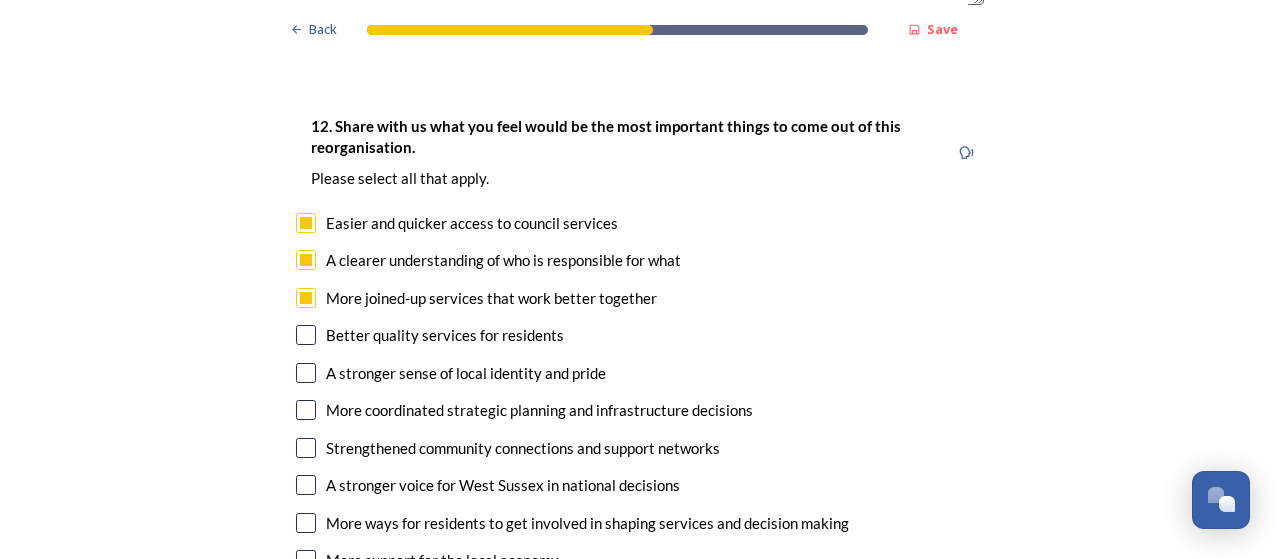 click at bounding box center (306, 335) 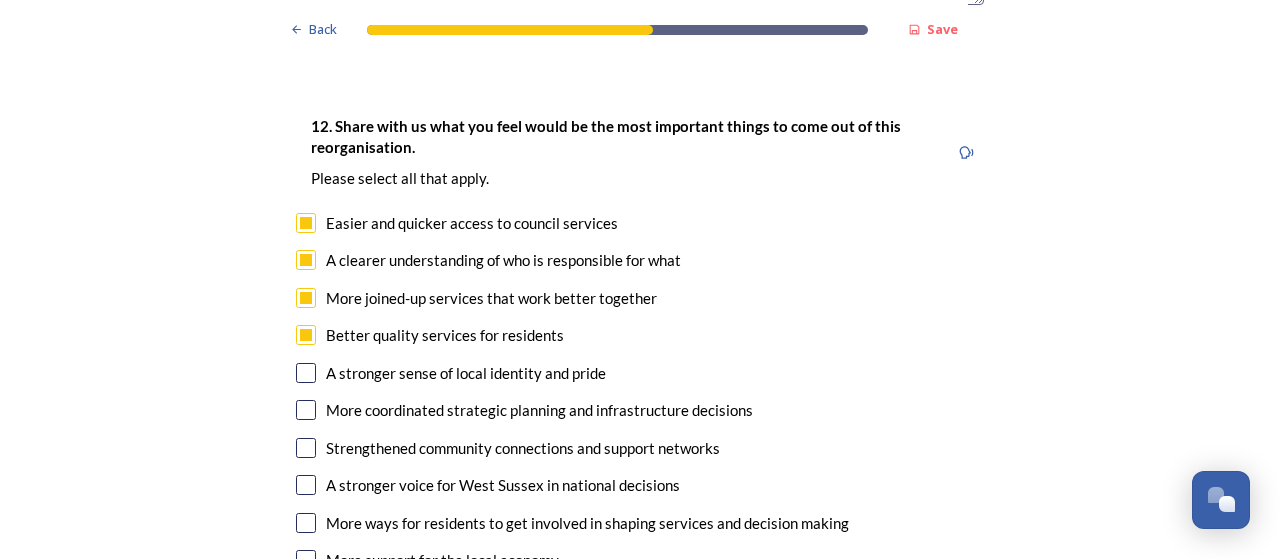 click at bounding box center (306, 373) 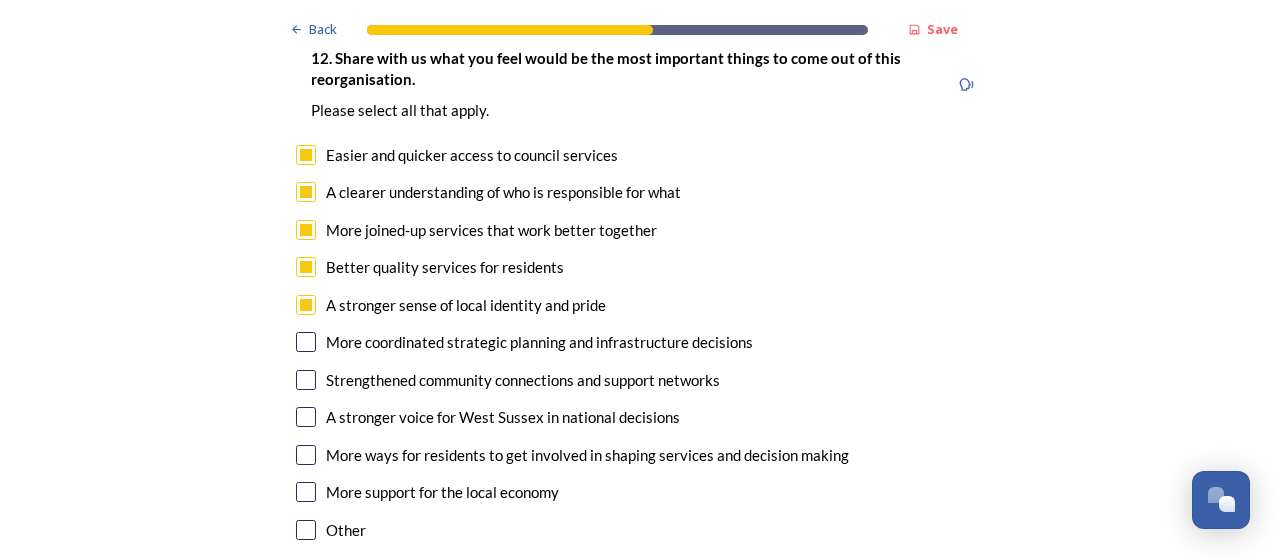 scroll, scrollTop: 3400, scrollLeft: 0, axis: vertical 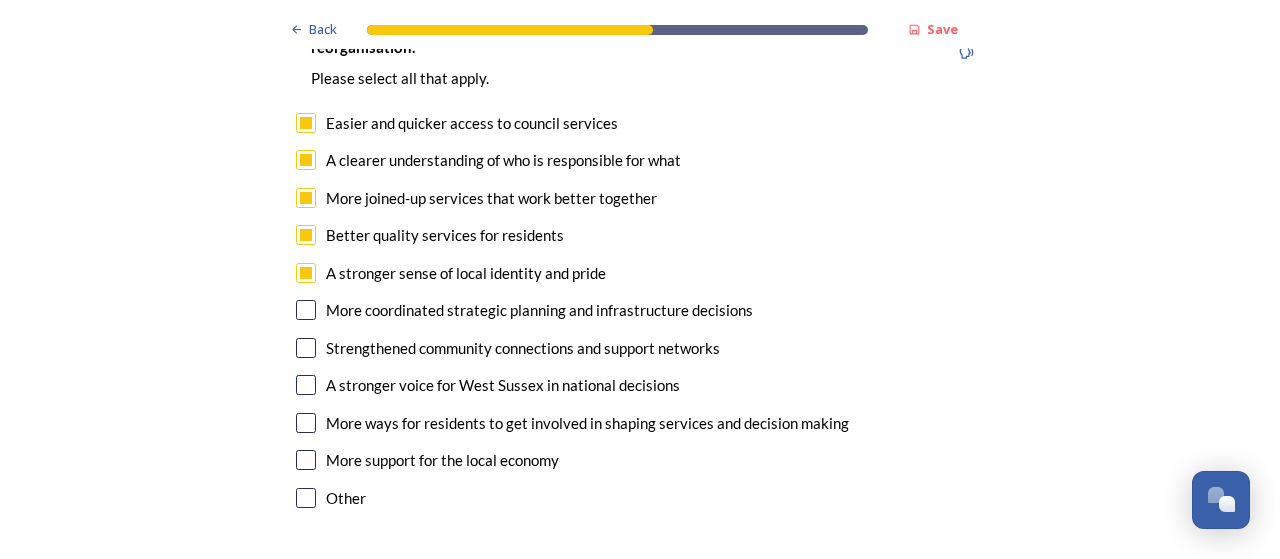 click on "More coordinated strategic planning and infrastructure decisions" at bounding box center (640, 310) 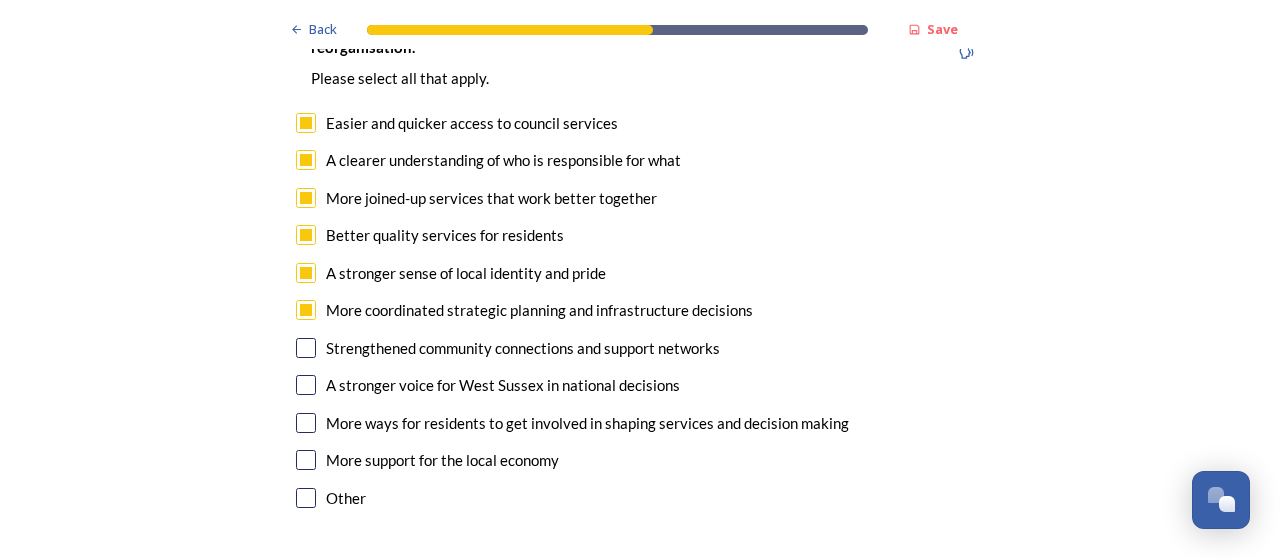 checkbox on "true" 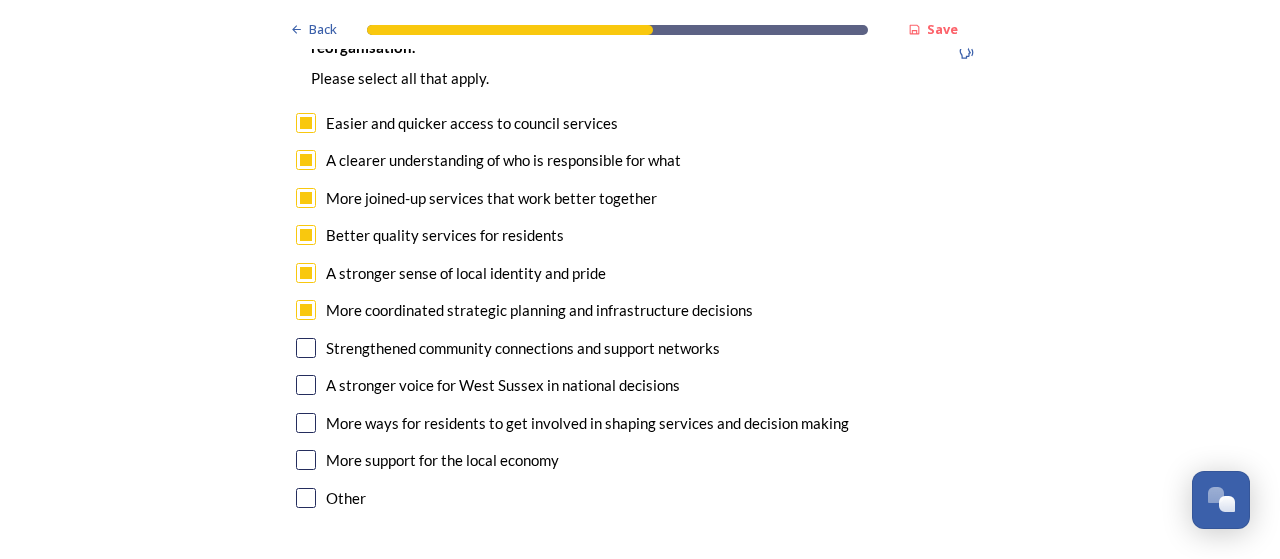 click at bounding box center [306, 348] 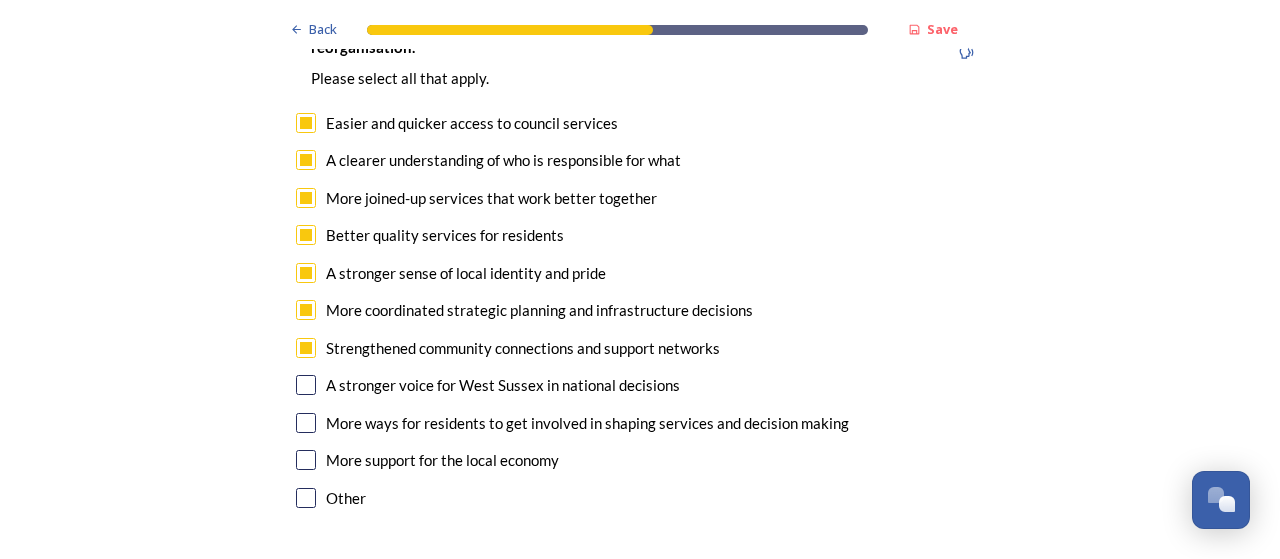 click at bounding box center [306, 385] 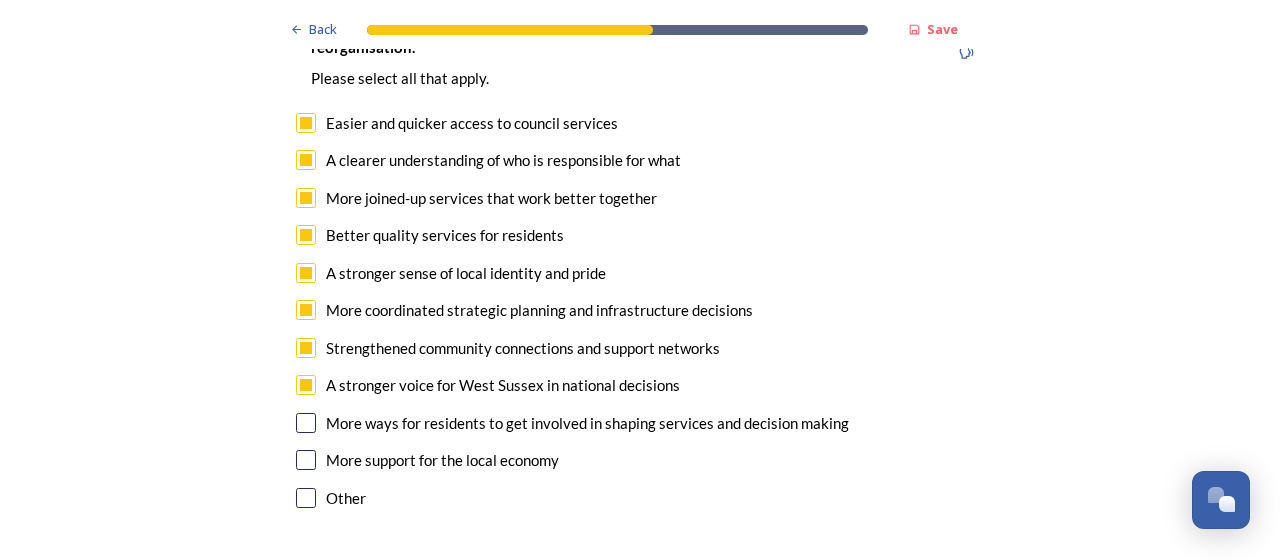 click at bounding box center (306, 423) 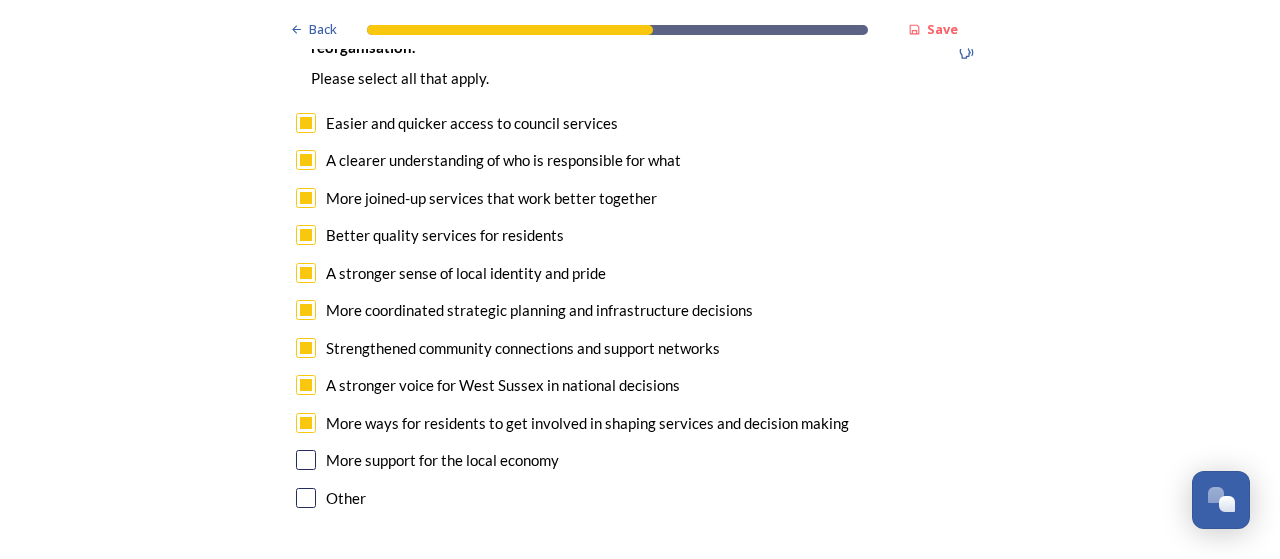 click at bounding box center [306, 460] 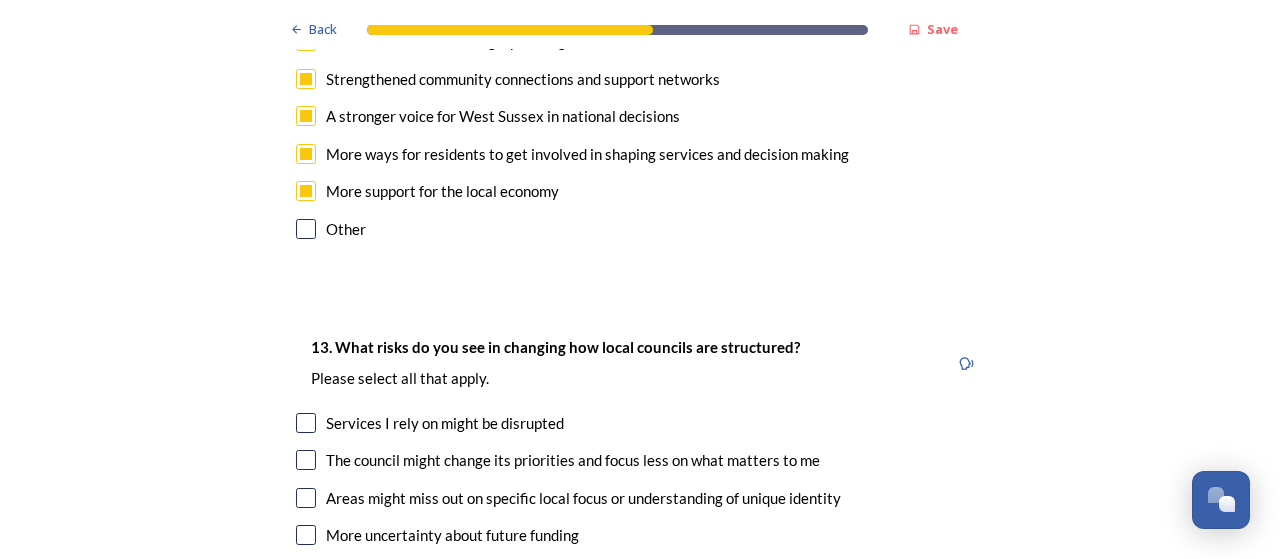 scroll, scrollTop: 3700, scrollLeft: 0, axis: vertical 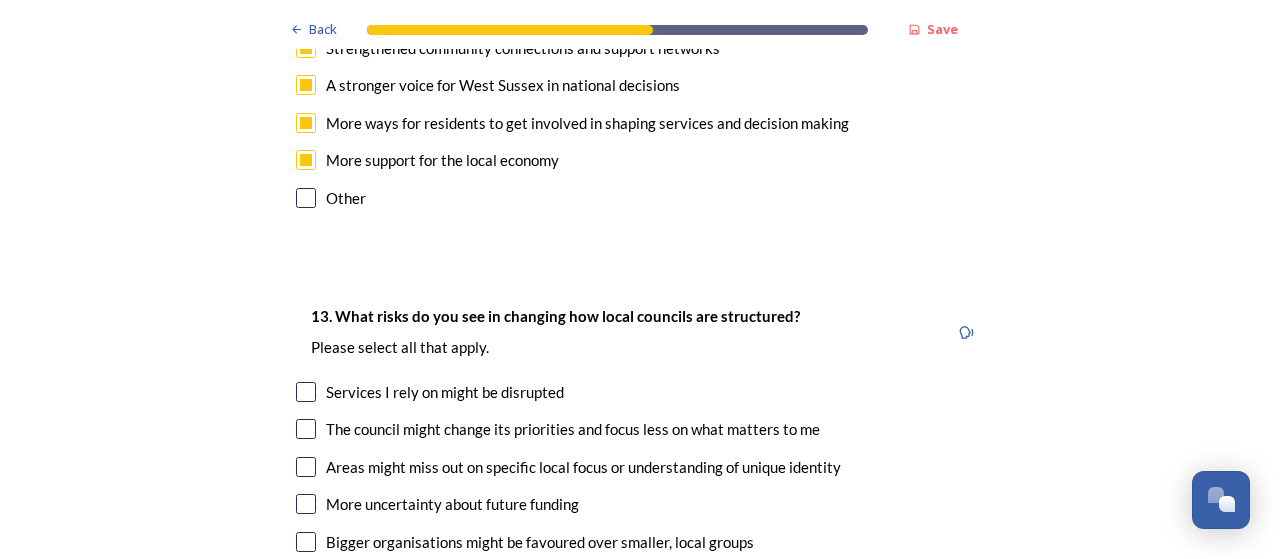 click at bounding box center (306, 198) 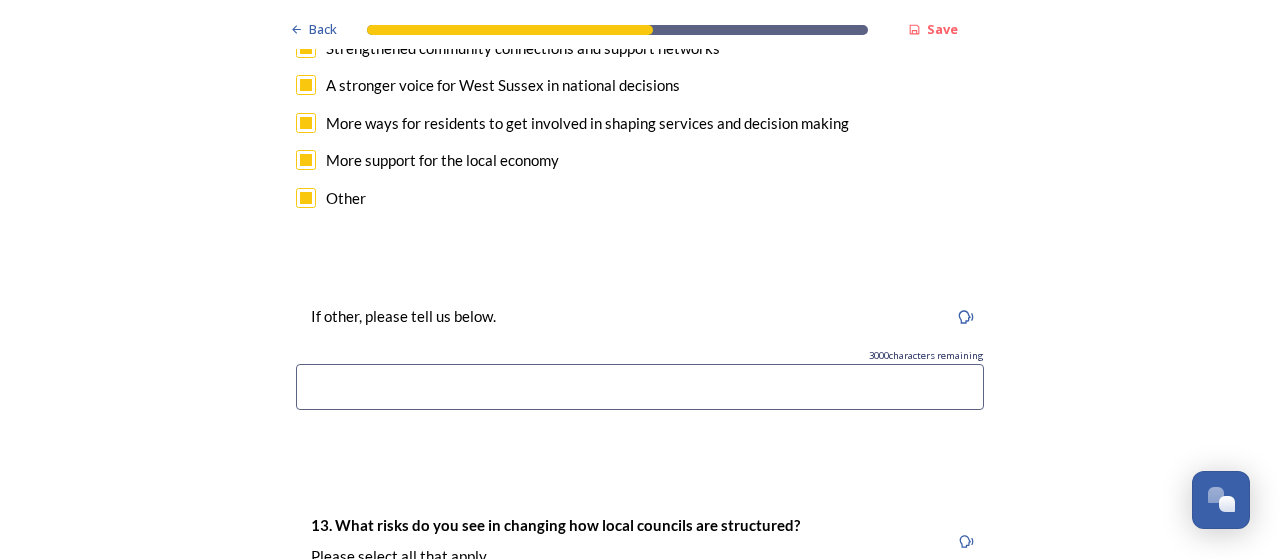 click at bounding box center [640, 387] 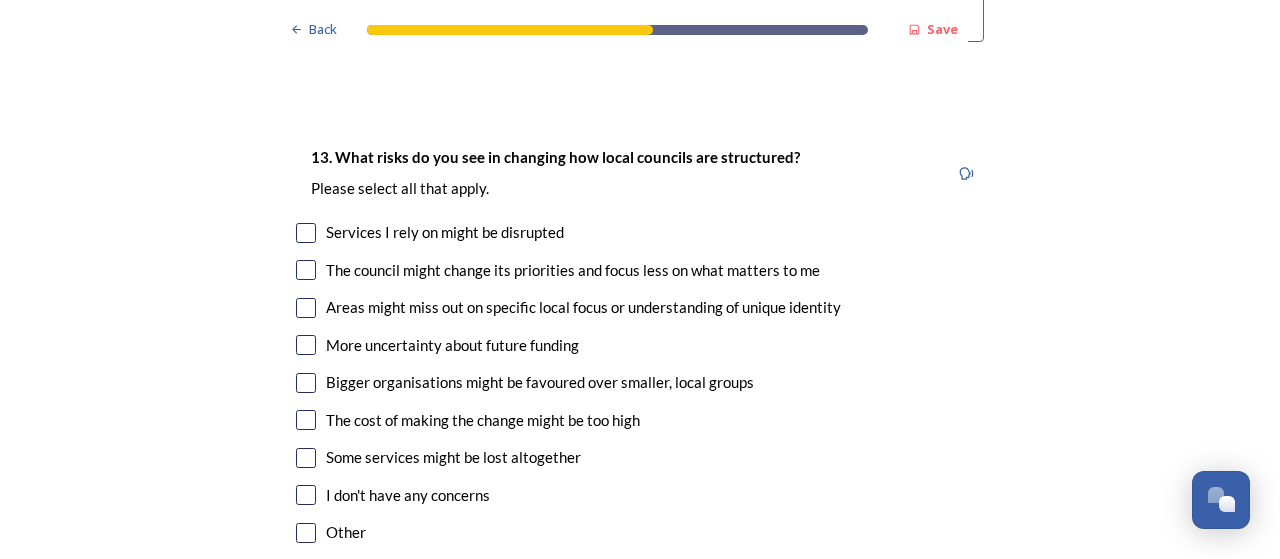 scroll, scrollTop: 4100, scrollLeft: 0, axis: vertical 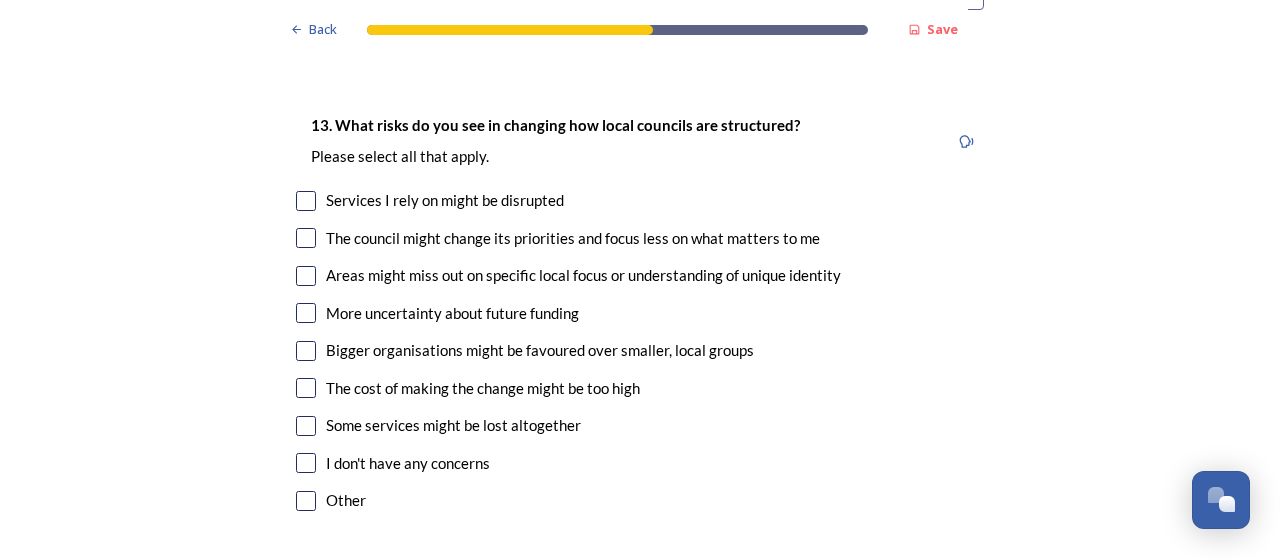 type on "information on how people can do things for themselves instead of relaiance on the council" 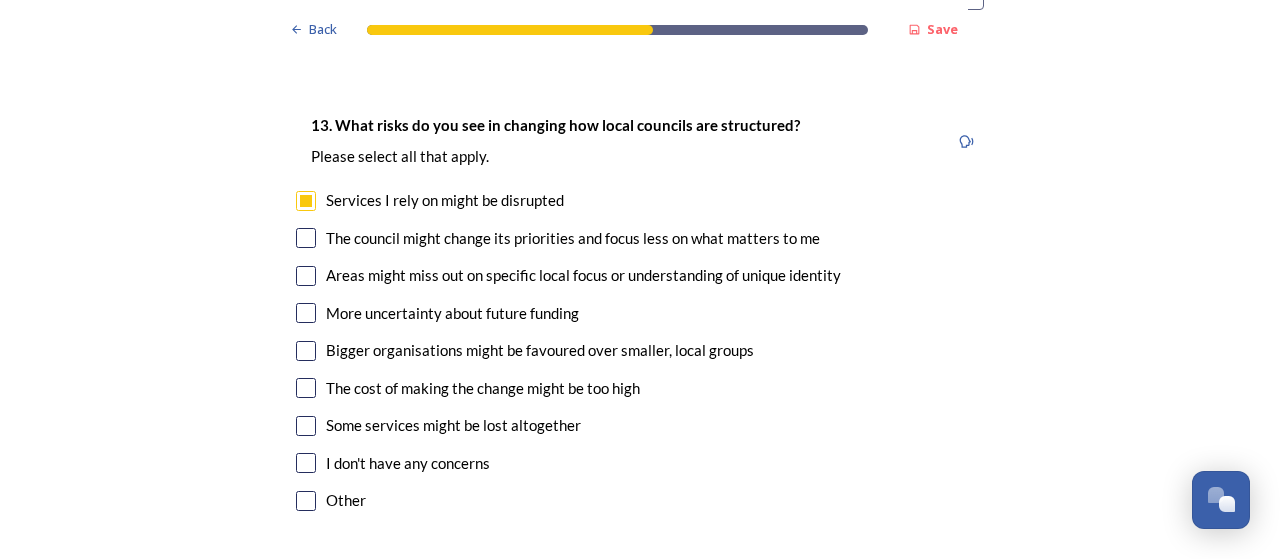 click on "The council might change its priorities and focus less on what matters to me" at bounding box center [640, 238] 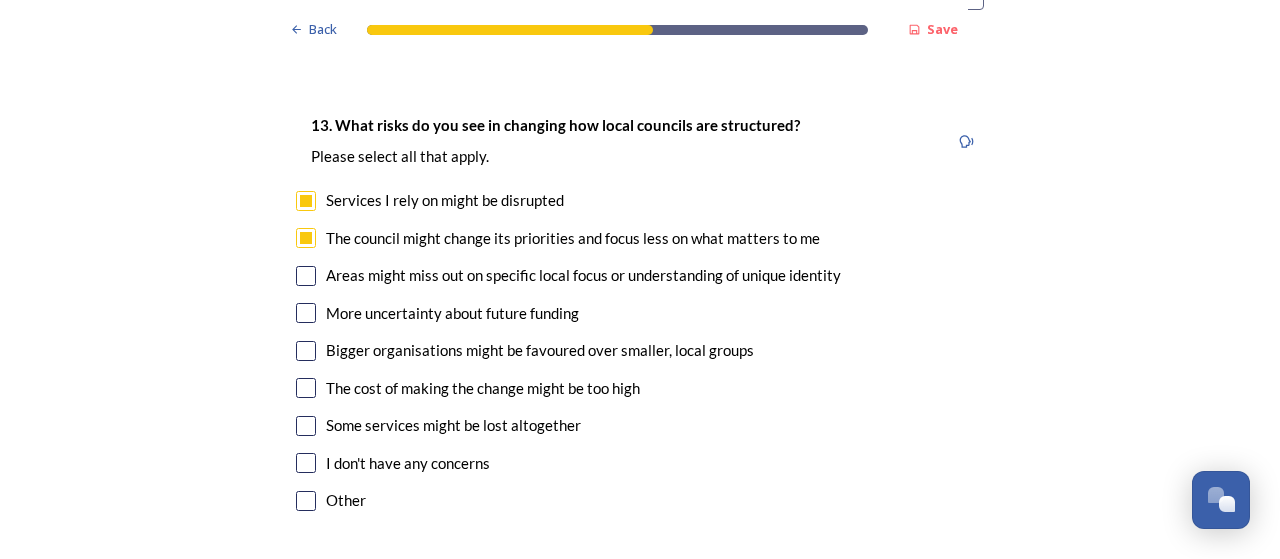 click on "13. What risks do you see in changing how local councils are structured? ﻿Please select all that apply. Services I rely on might be disrupted The council might change its priorities and focus less on what matters to me Areas might miss out on specific local focus or understanding of unique identity More uncertainty about future funding Bigger organisations might be favoured over smaller, local groups The cost of making the change might be too high Some services might be lost altogether I don't have any concerns Other" at bounding box center [640, 315] 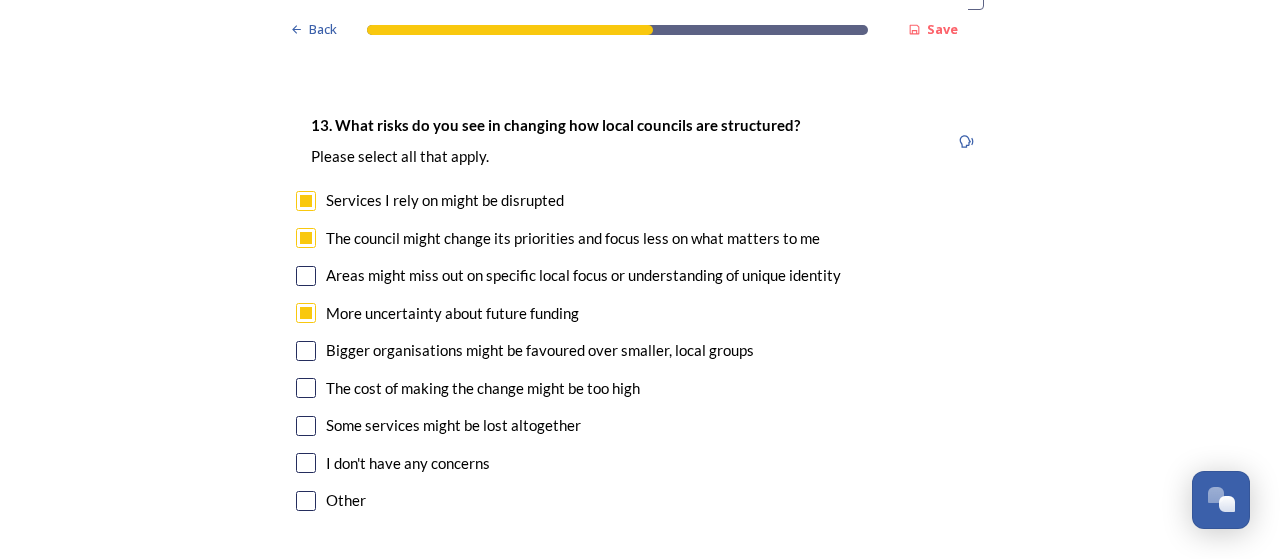 click at bounding box center [306, 351] 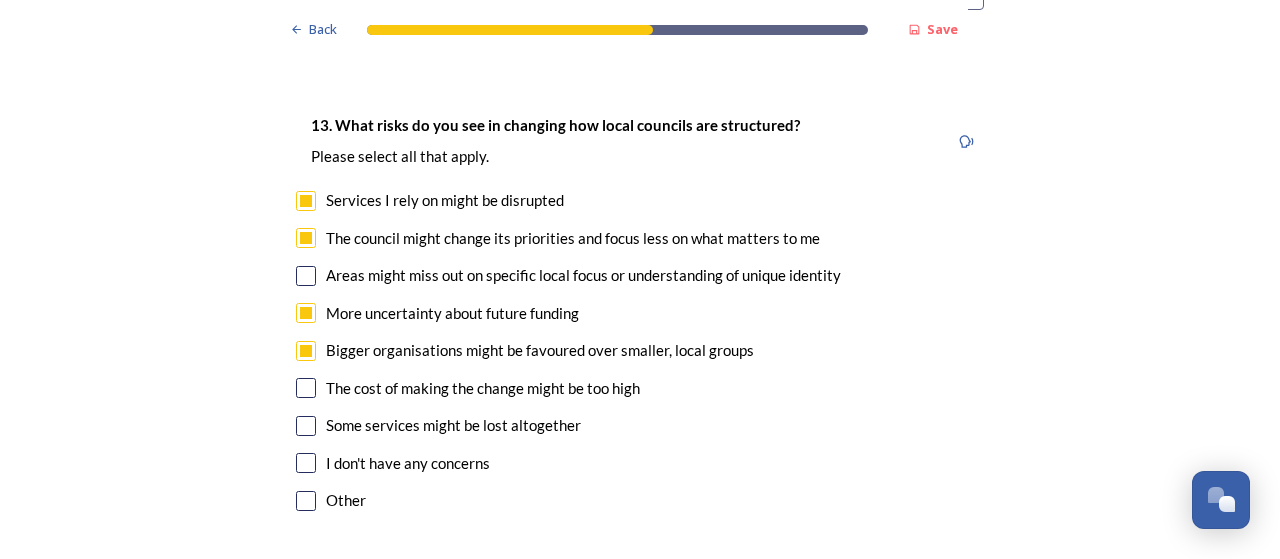 click at bounding box center (306, 388) 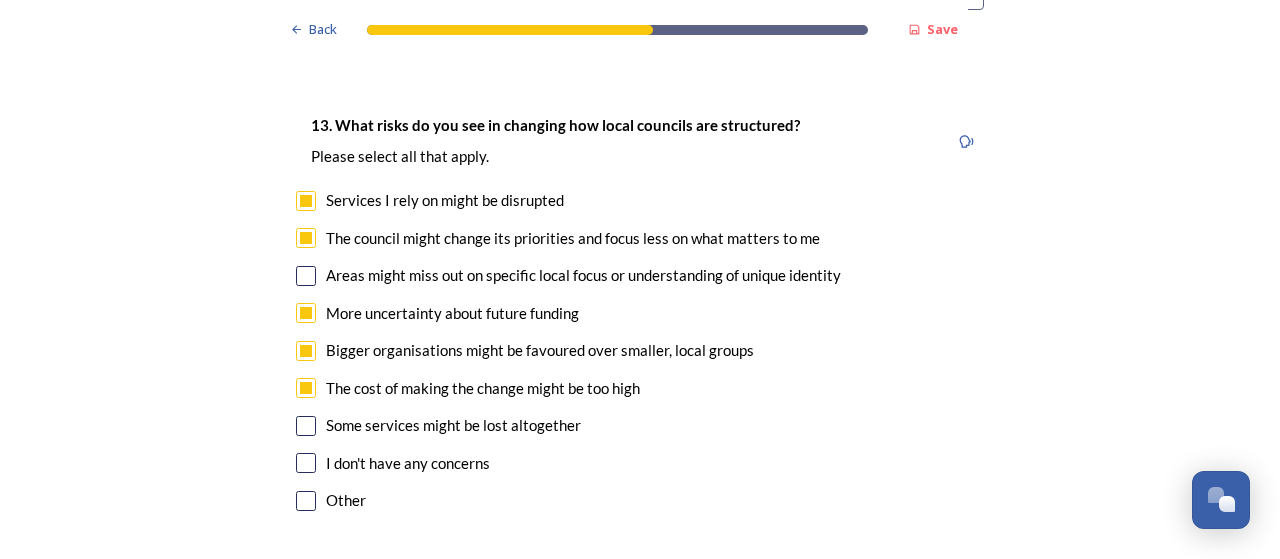 click on "13. What risks do you see in changing how local councils are structured? ﻿Please select all that apply. Services I rely on might be disrupted The council might change its priorities and focus less on what matters to me Areas might miss out on specific local focus or understanding of unique identity More uncertainty about future funding Bigger organisations might be favoured over smaller, local groups The cost of making the change might be too high Some services might be lost altogether I don't have any concerns Other" at bounding box center [640, 315] 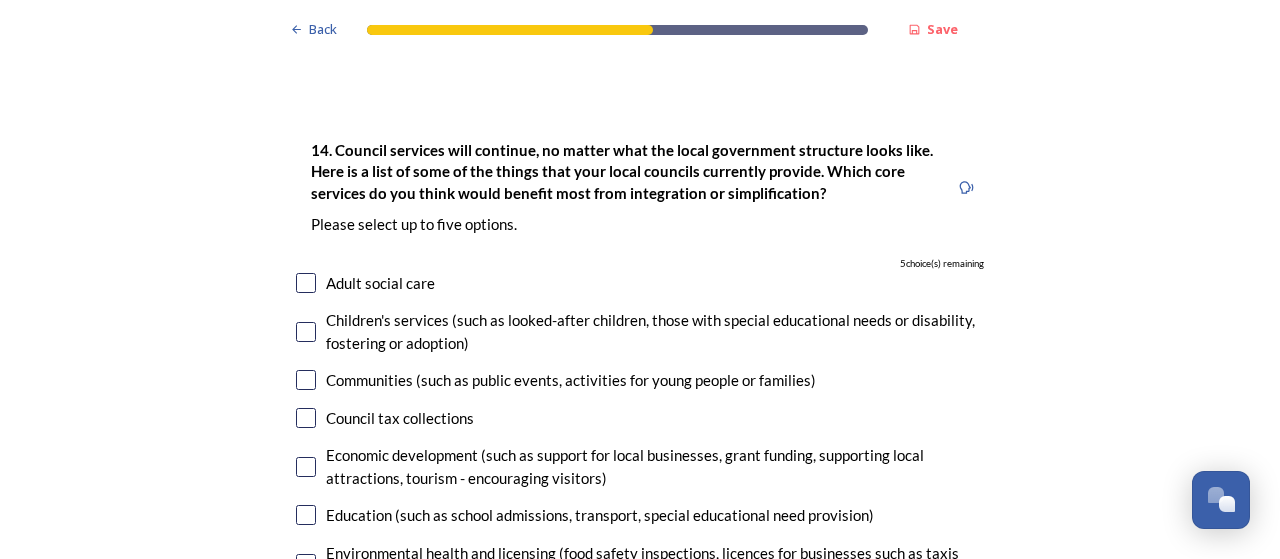 scroll, scrollTop: 4600, scrollLeft: 0, axis: vertical 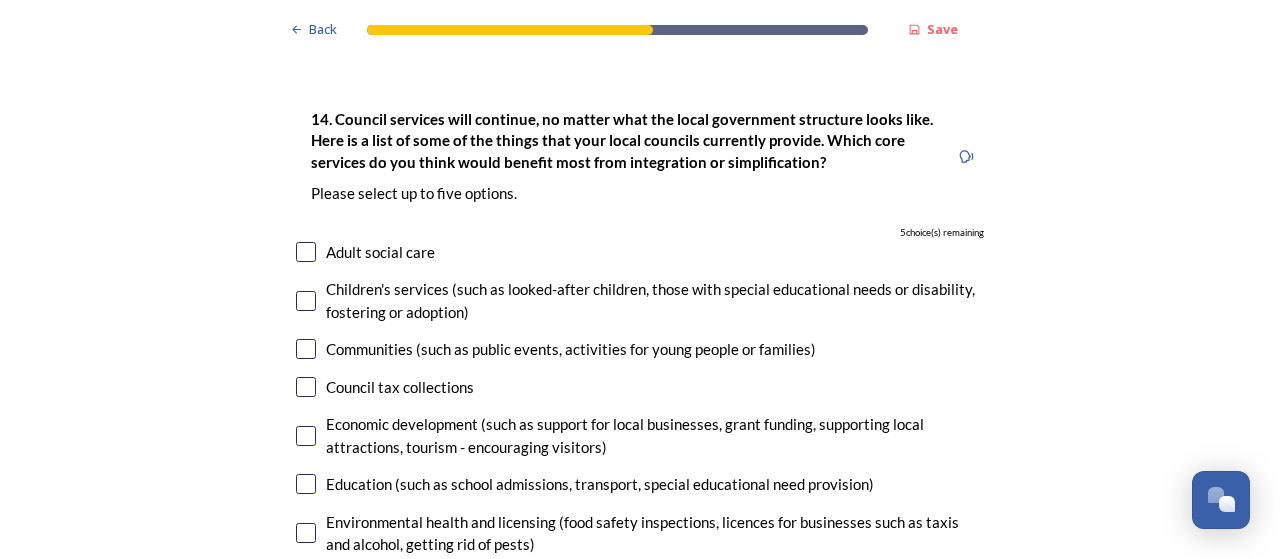click at bounding box center [306, 252] 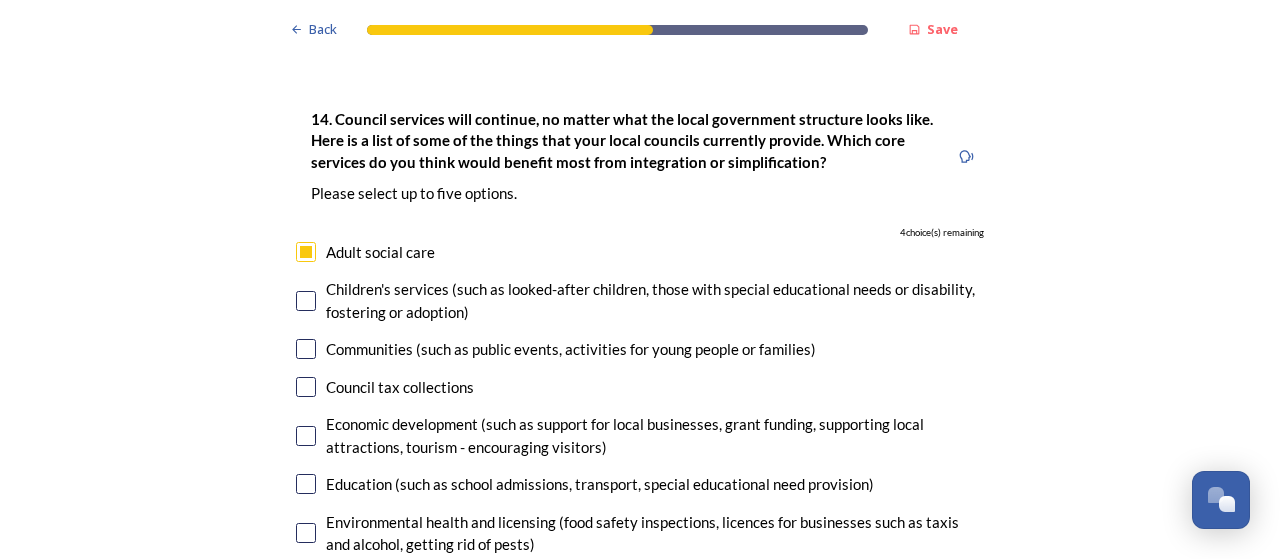 scroll, scrollTop: 4700, scrollLeft: 0, axis: vertical 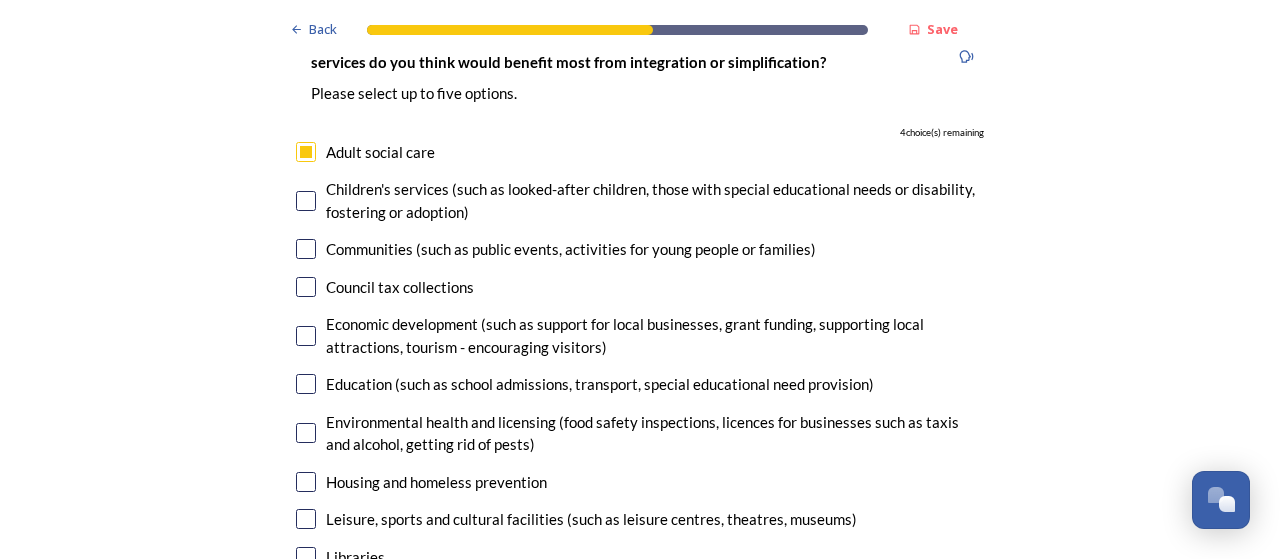 click at bounding box center [306, 249] 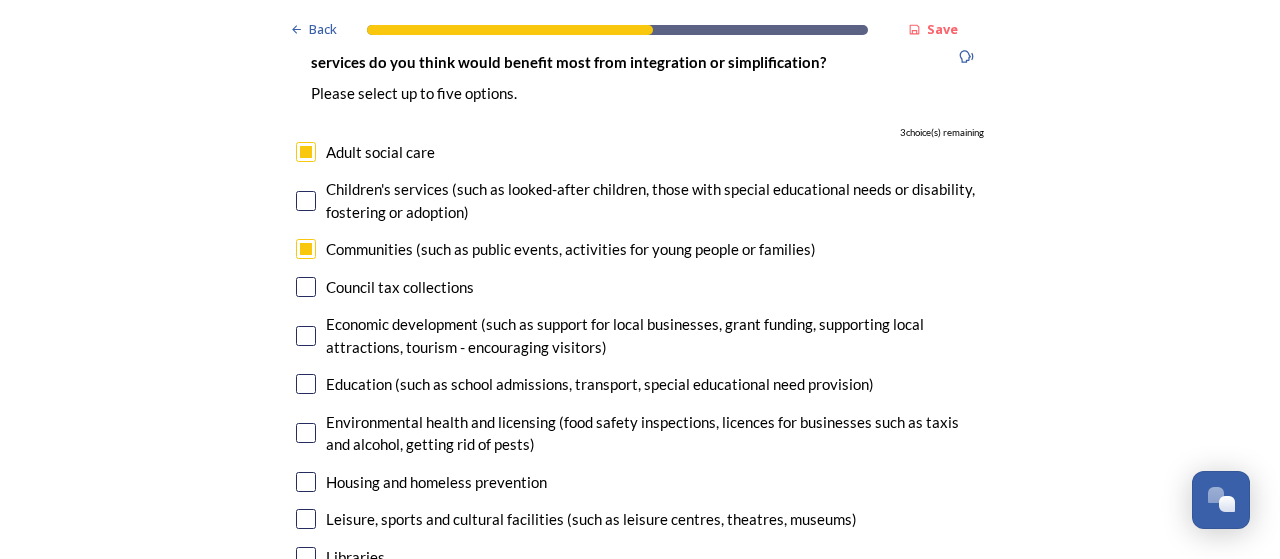 scroll, scrollTop: 4800, scrollLeft: 0, axis: vertical 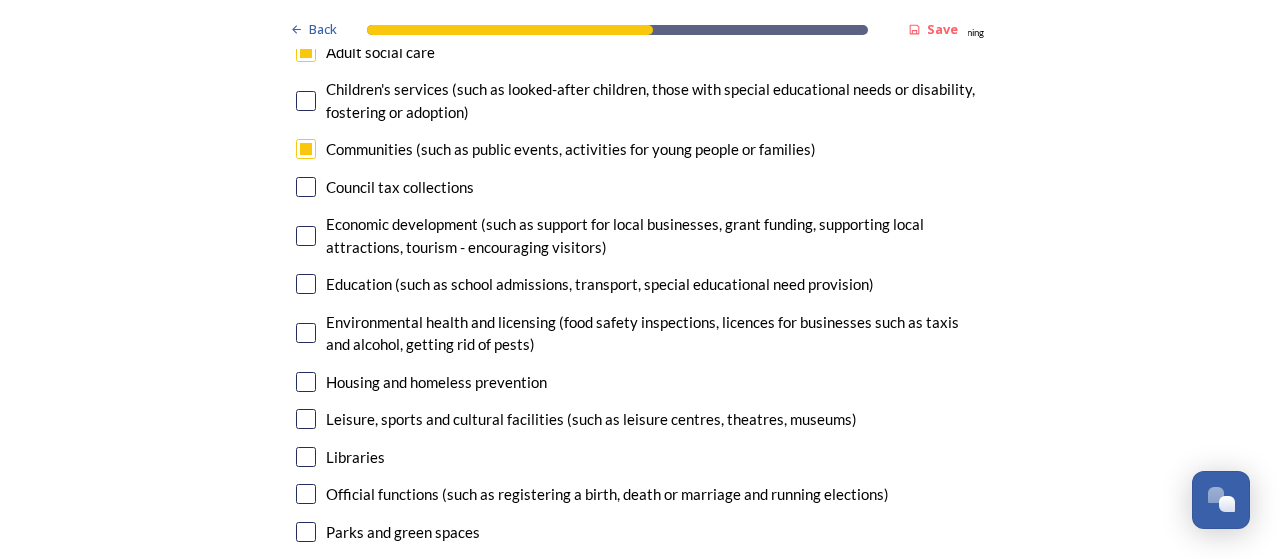 click at bounding box center [306, 284] 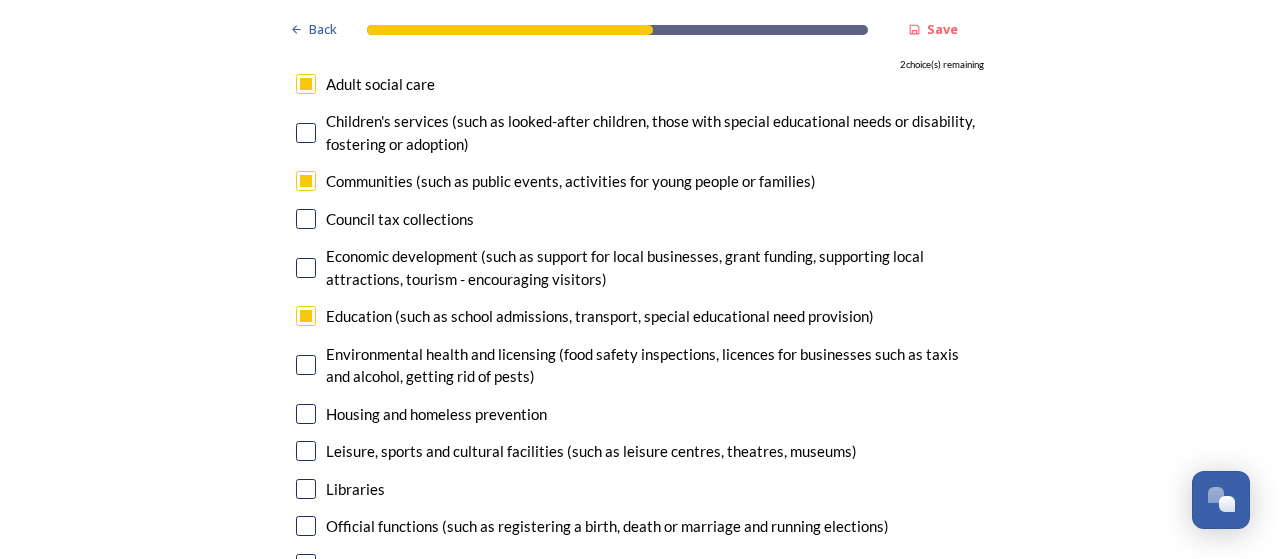 scroll, scrollTop: 4800, scrollLeft: 0, axis: vertical 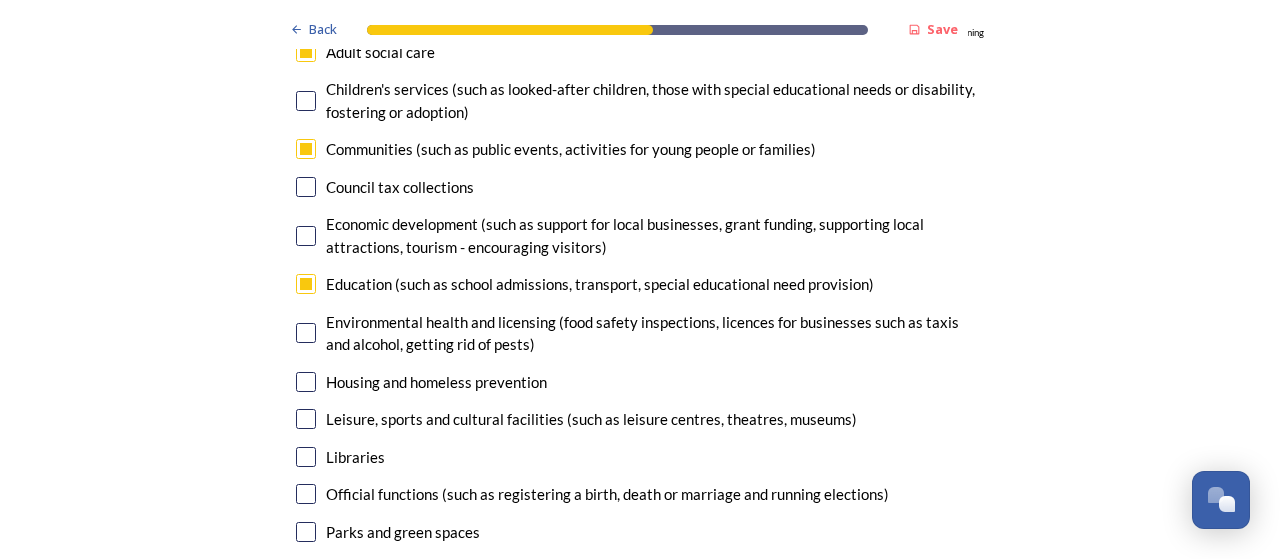 click at bounding box center (306, 333) 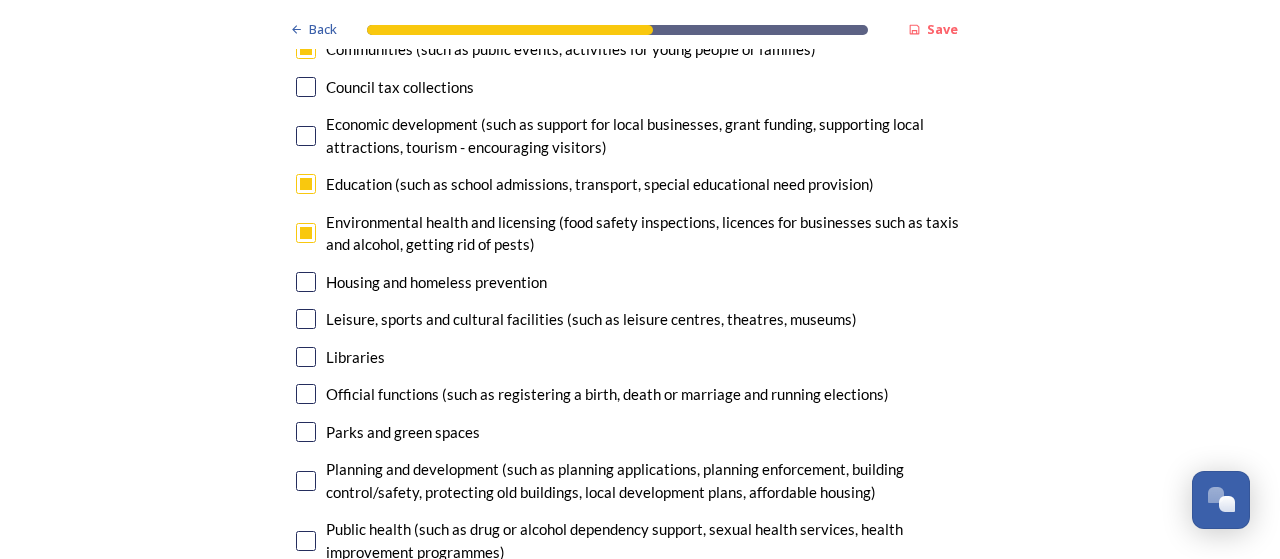 scroll, scrollTop: 5000, scrollLeft: 0, axis: vertical 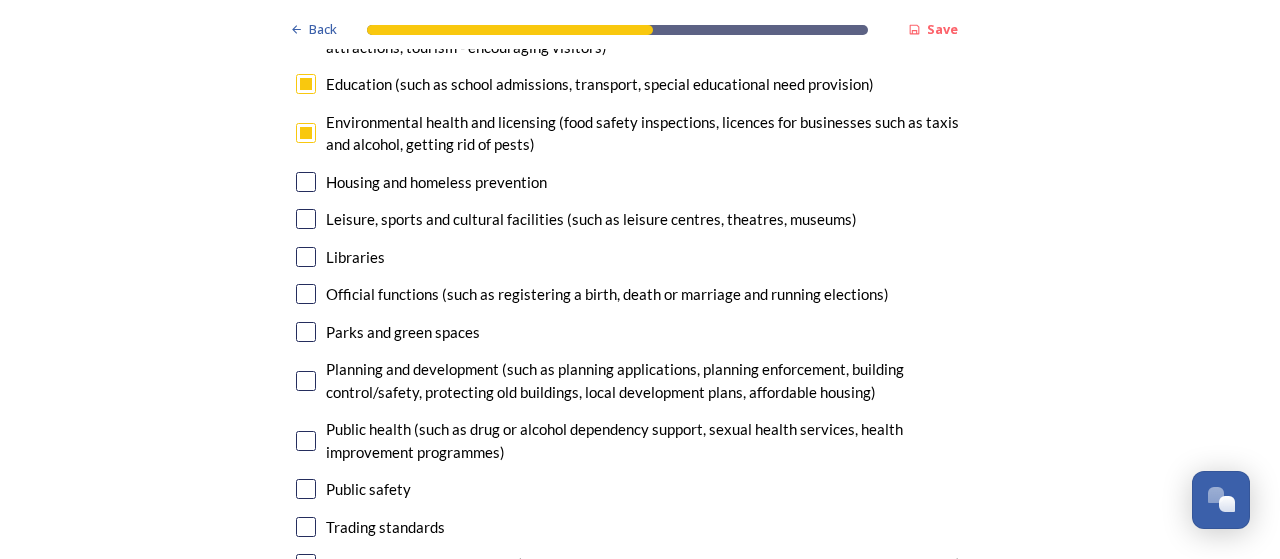 click at bounding box center [306, 332] 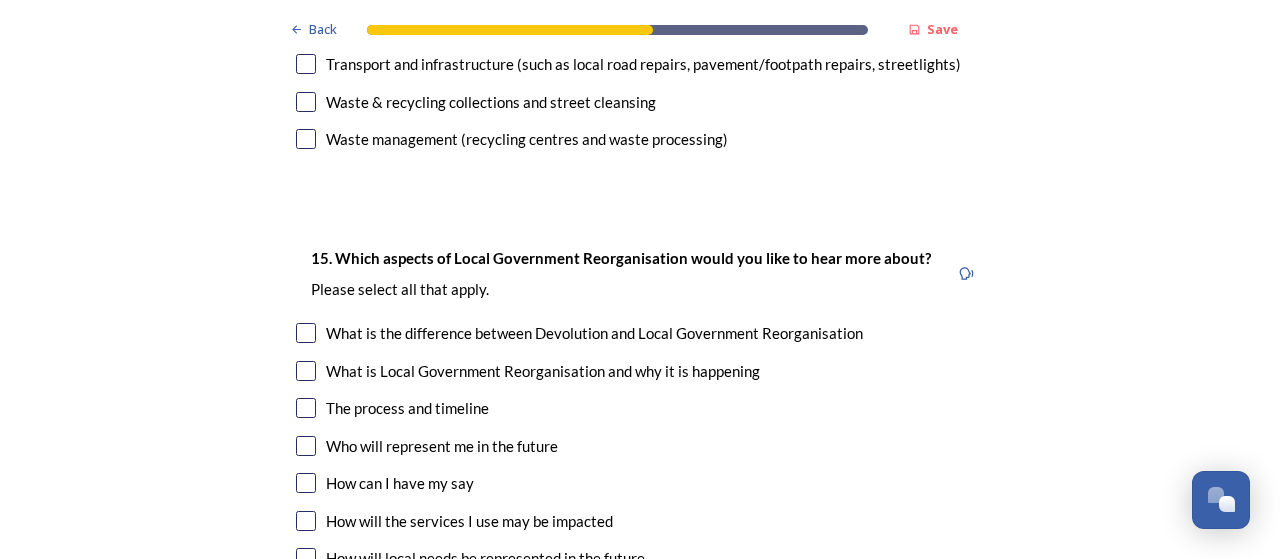 scroll, scrollTop: 5600, scrollLeft: 0, axis: vertical 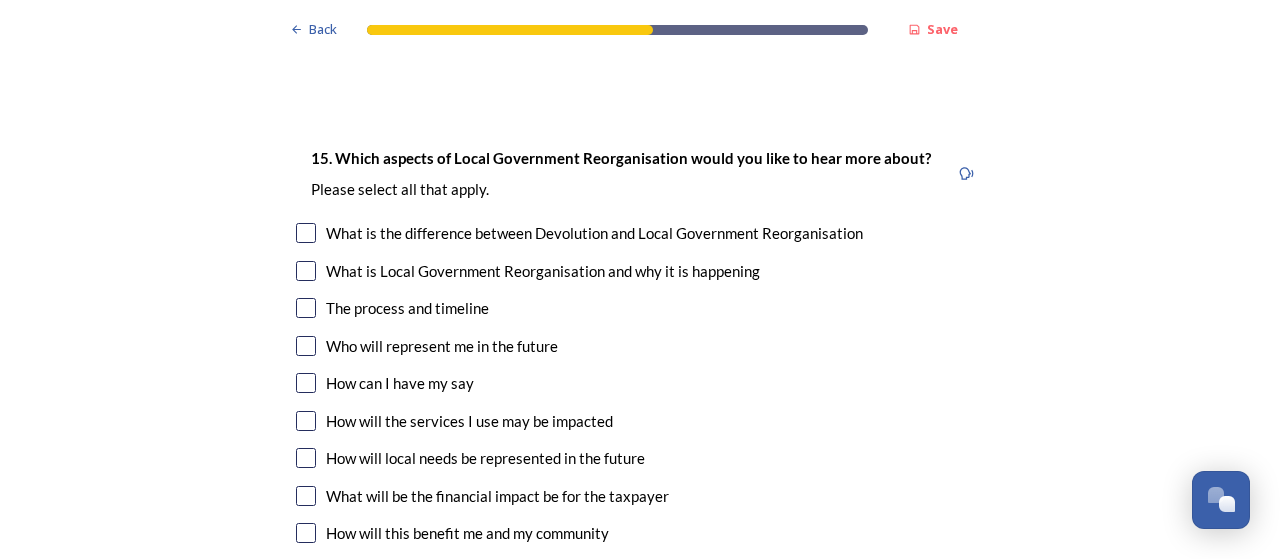 click at bounding box center [306, 271] 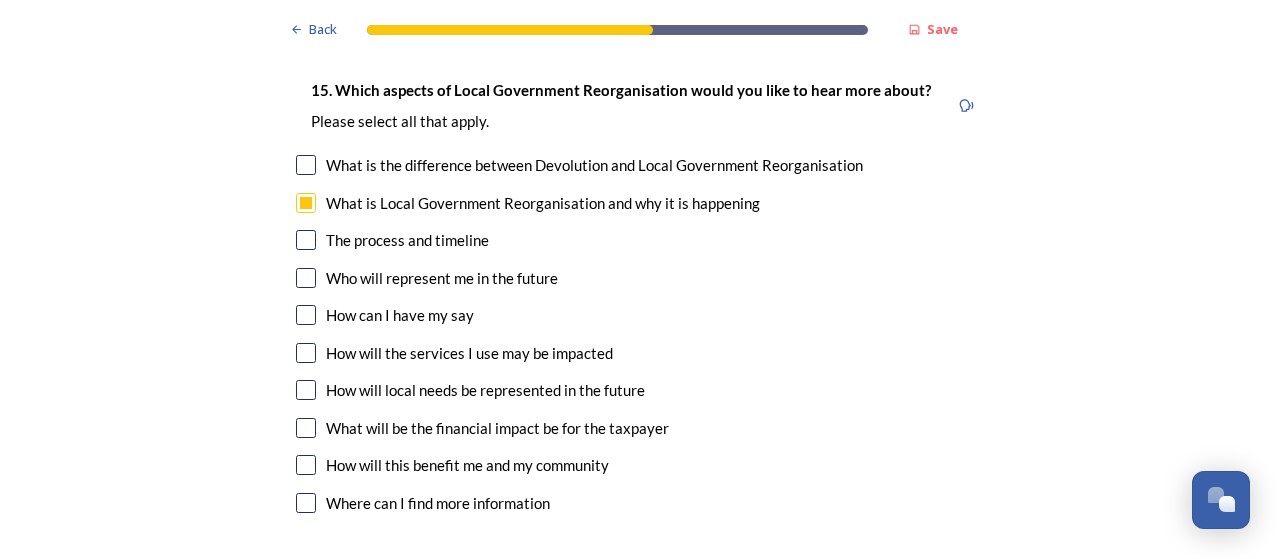 scroll, scrollTop: 5700, scrollLeft: 0, axis: vertical 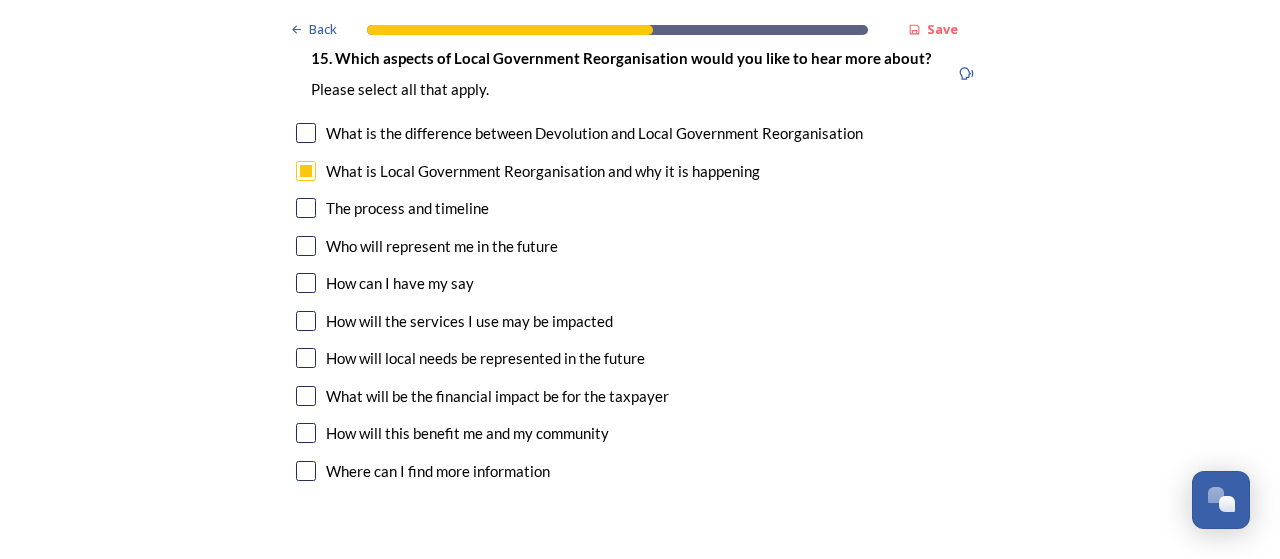 click at bounding box center [306, 283] 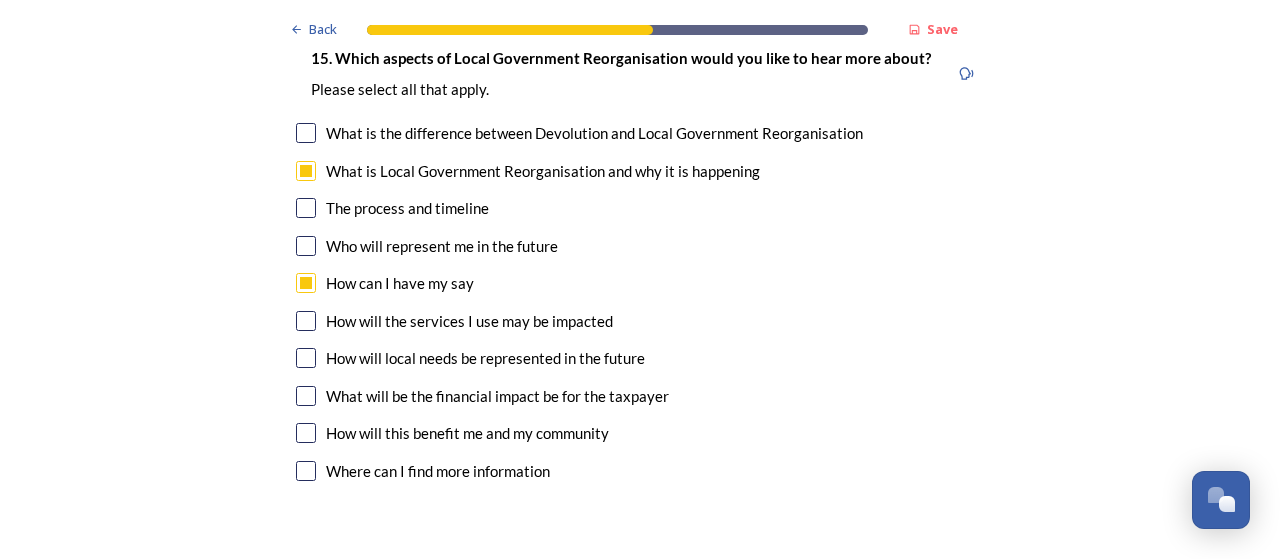 click at bounding box center (306, 321) 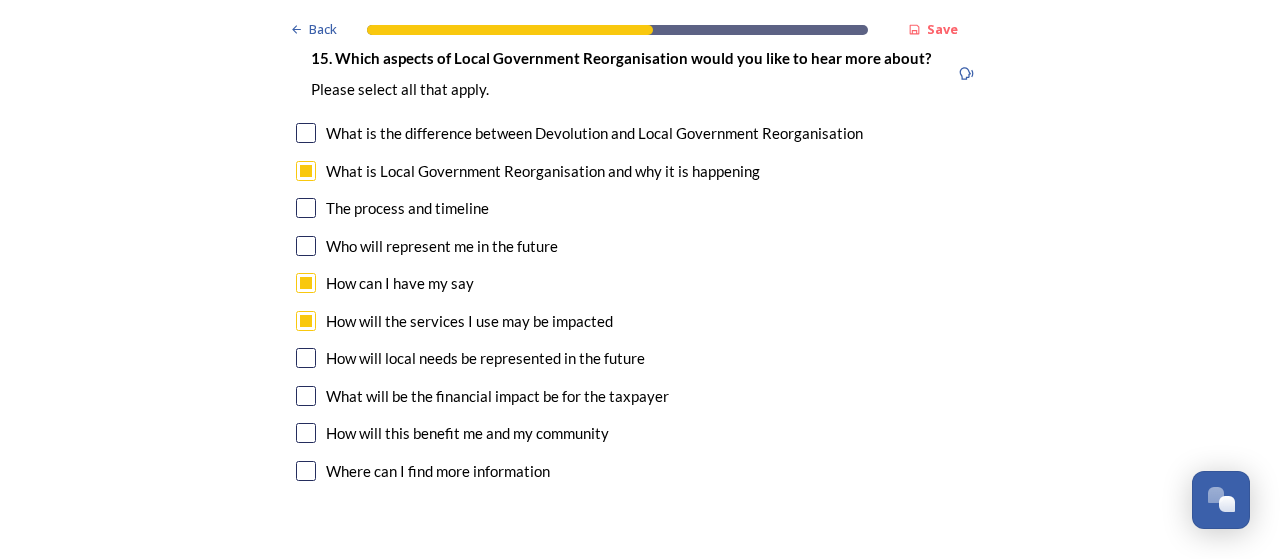 click at bounding box center [306, 396] 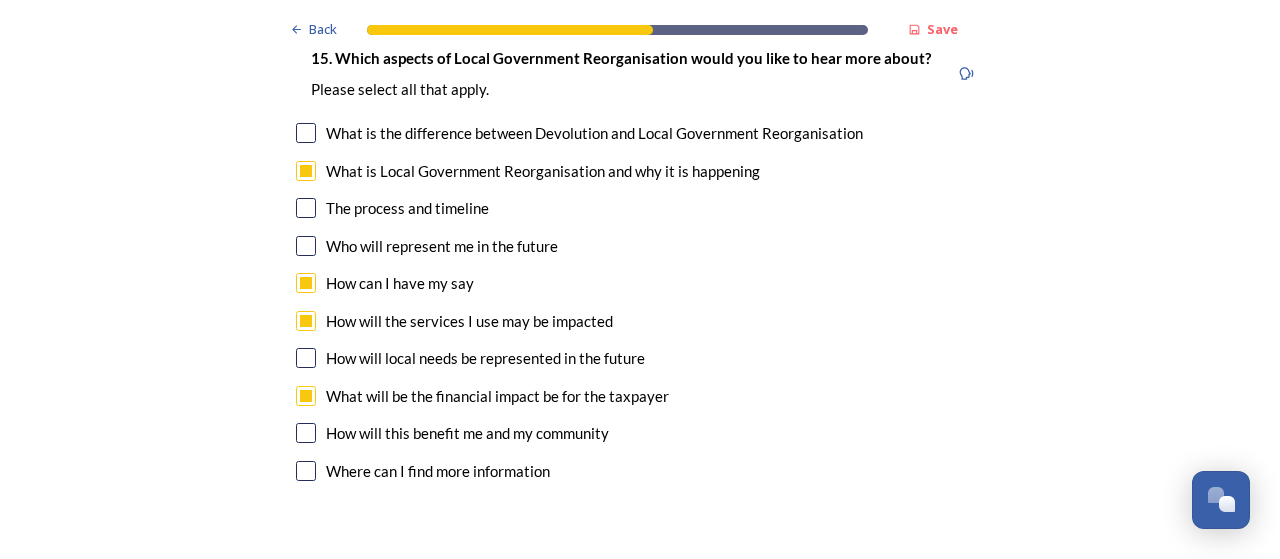 click at bounding box center [306, 433] 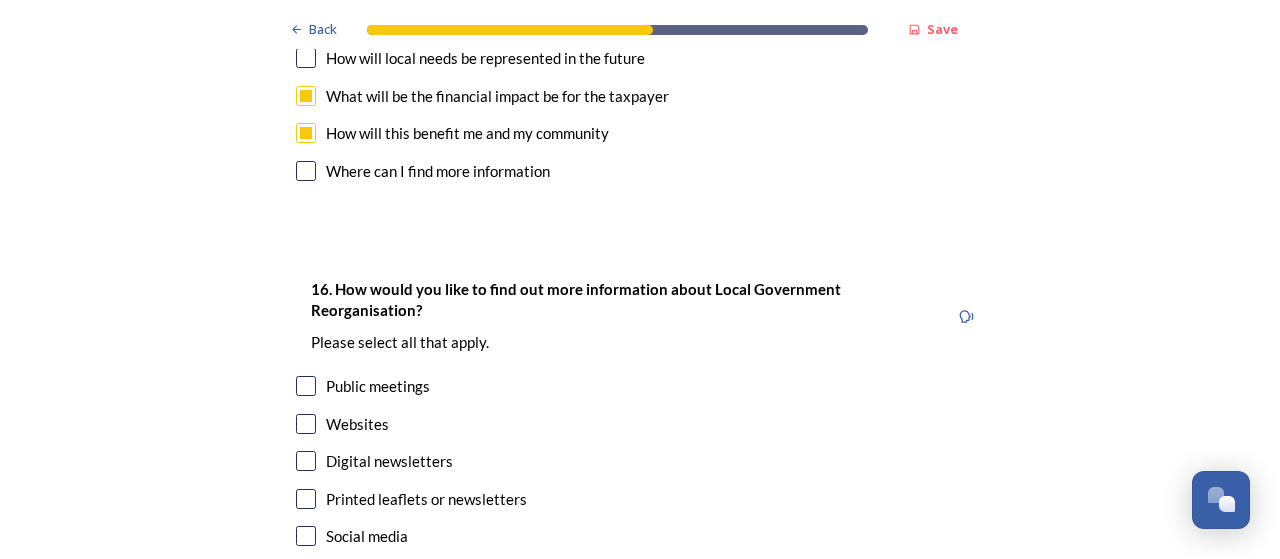 scroll, scrollTop: 6100, scrollLeft: 0, axis: vertical 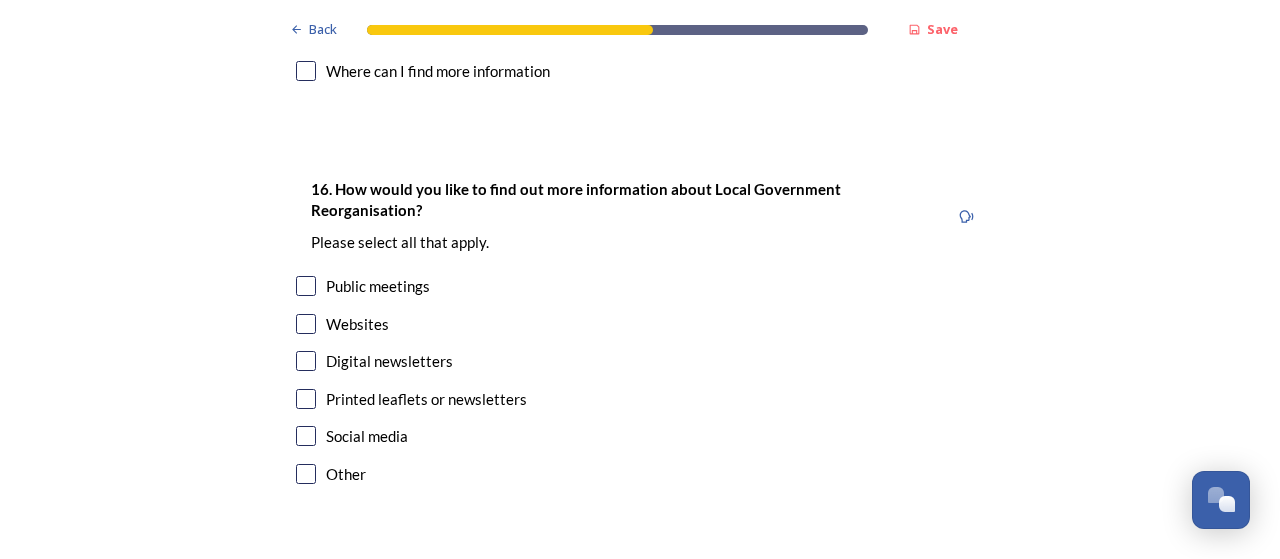 click at bounding box center (306, 286) 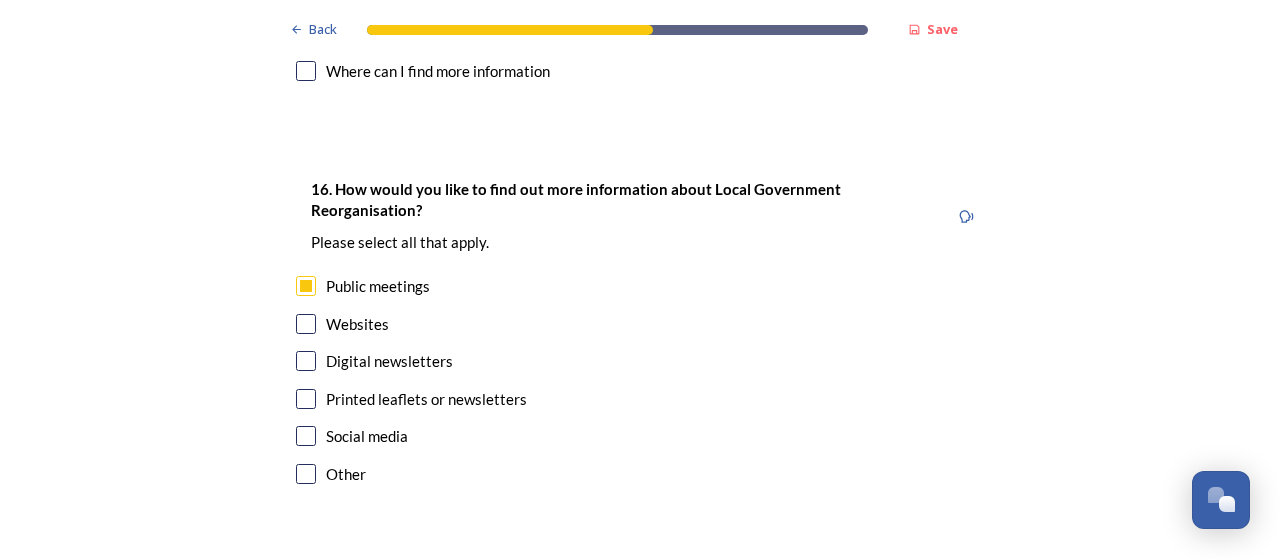 click at bounding box center (306, 324) 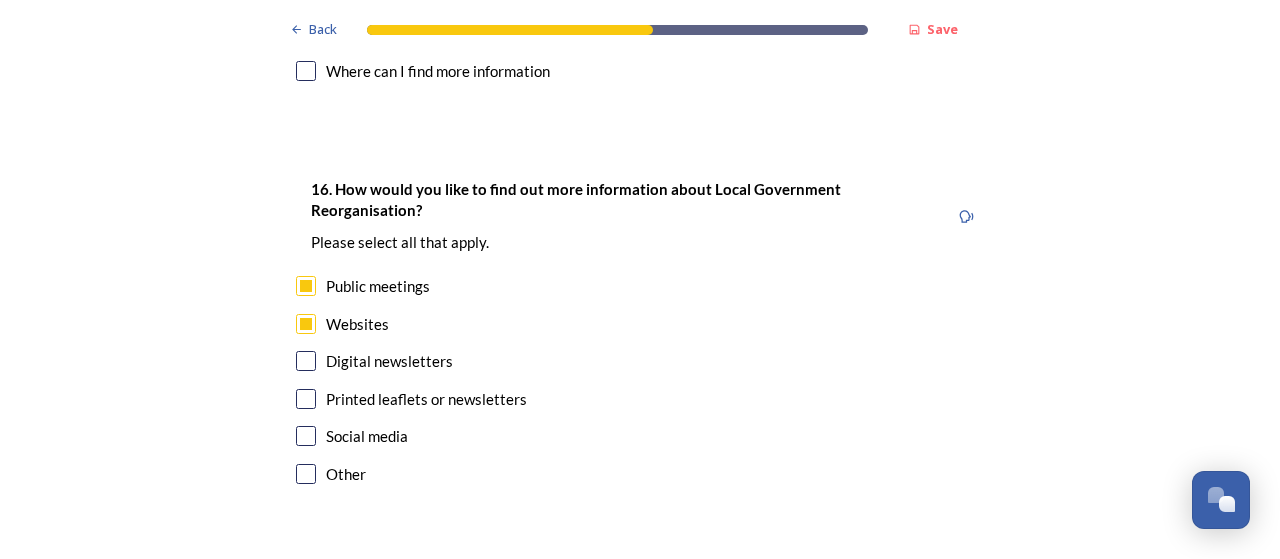 click on "Printed leaflets or newsletters" at bounding box center (640, 399) 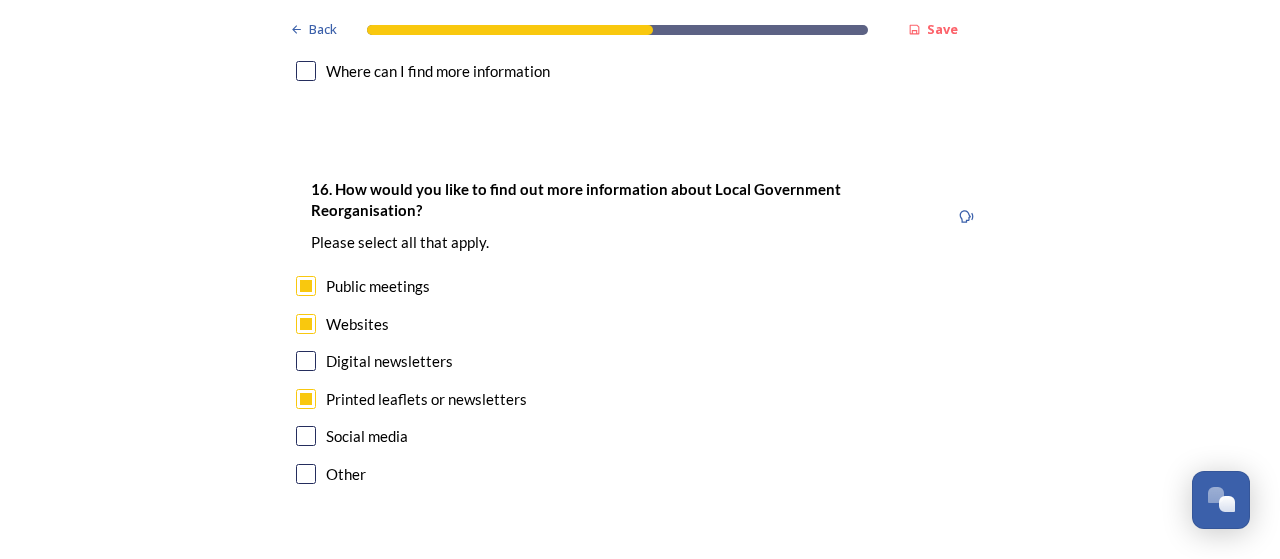 click at bounding box center (306, 361) 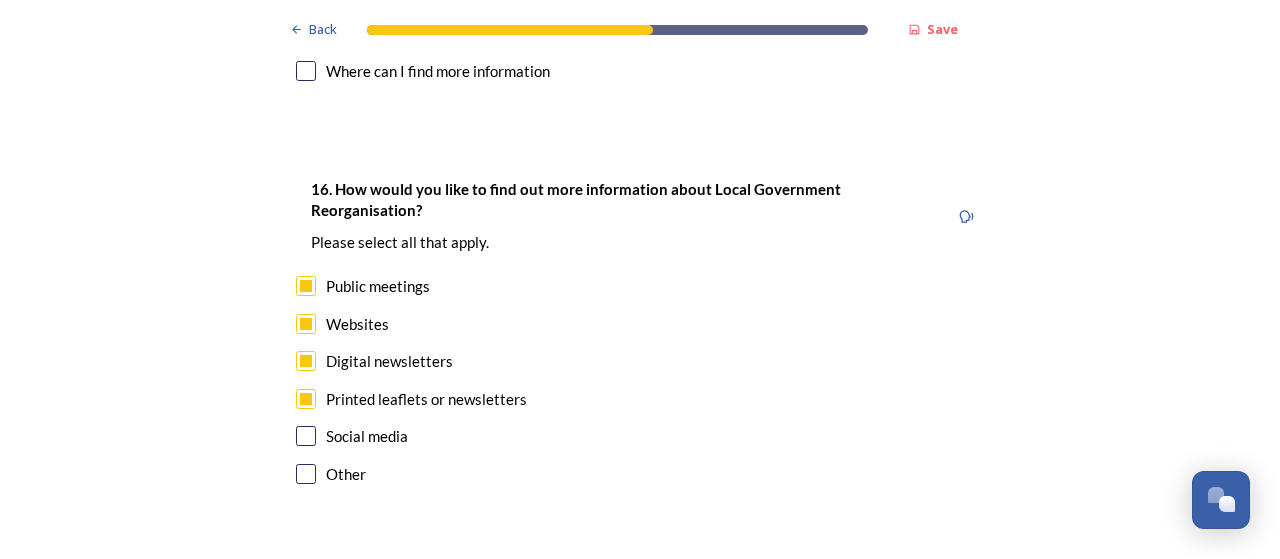 click at bounding box center [306, 436] 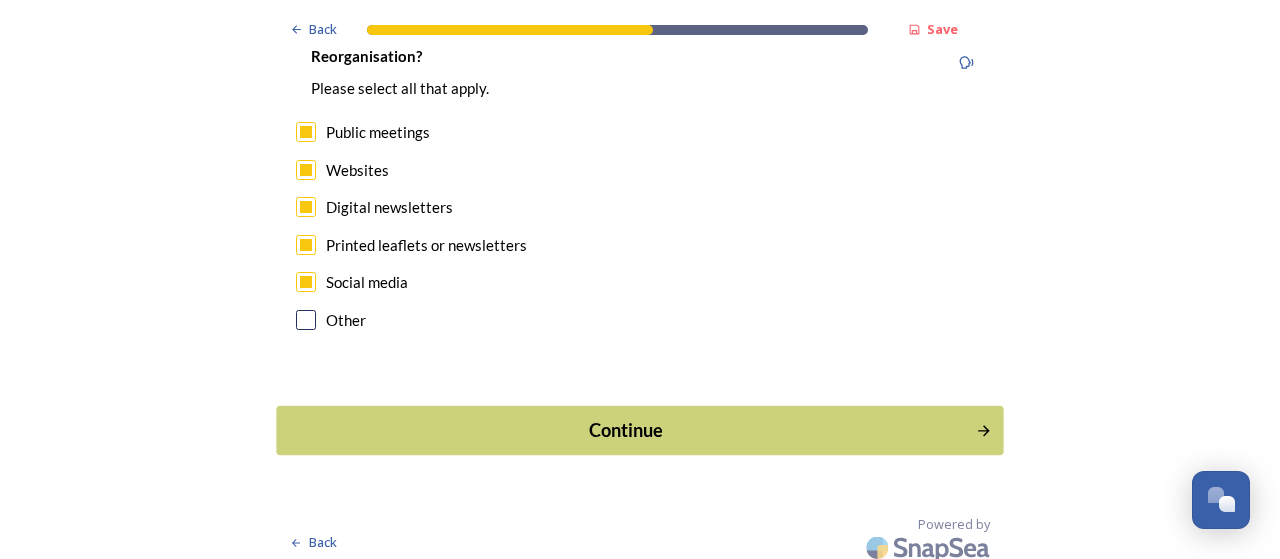 scroll, scrollTop: 6264, scrollLeft: 0, axis: vertical 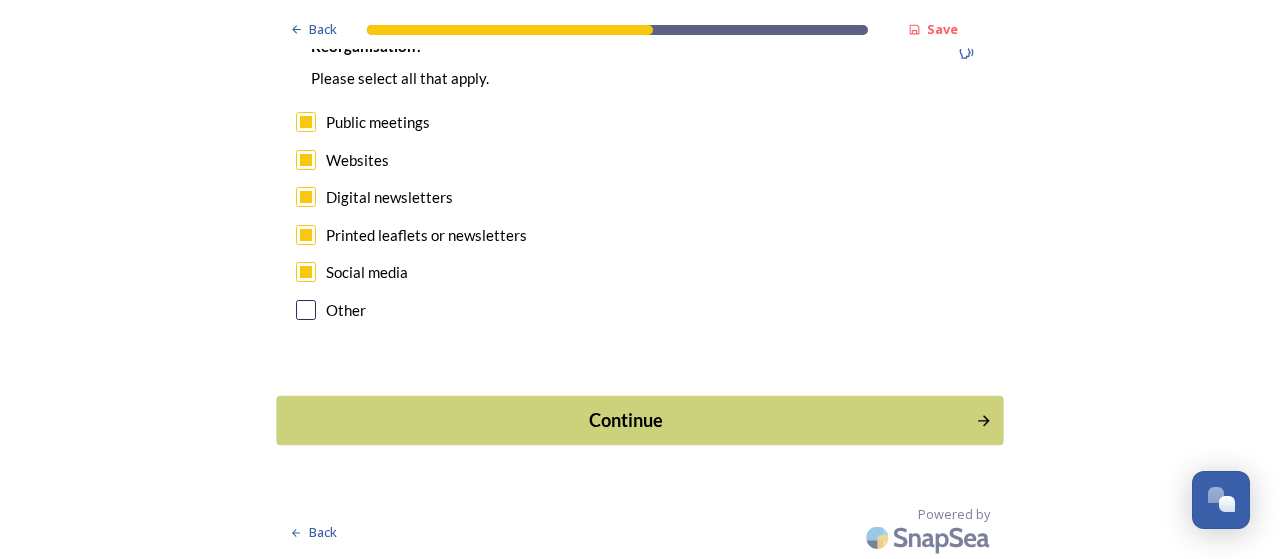 click on "Continue" at bounding box center [626, 420] 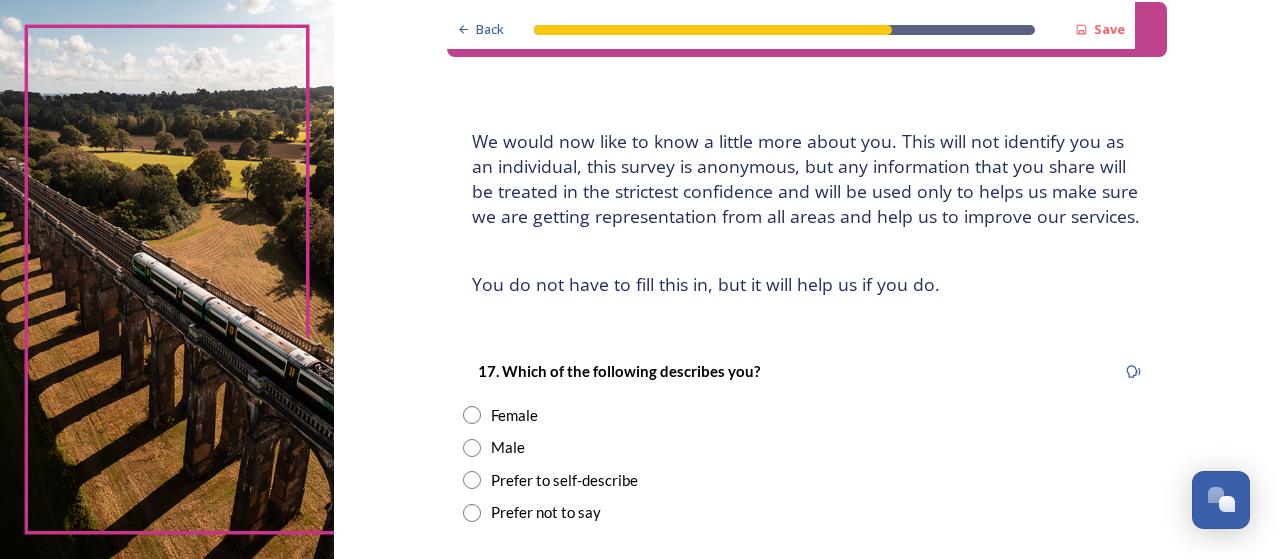 scroll, scrollTop: 100, scrollLeft: 0, axis: vertical 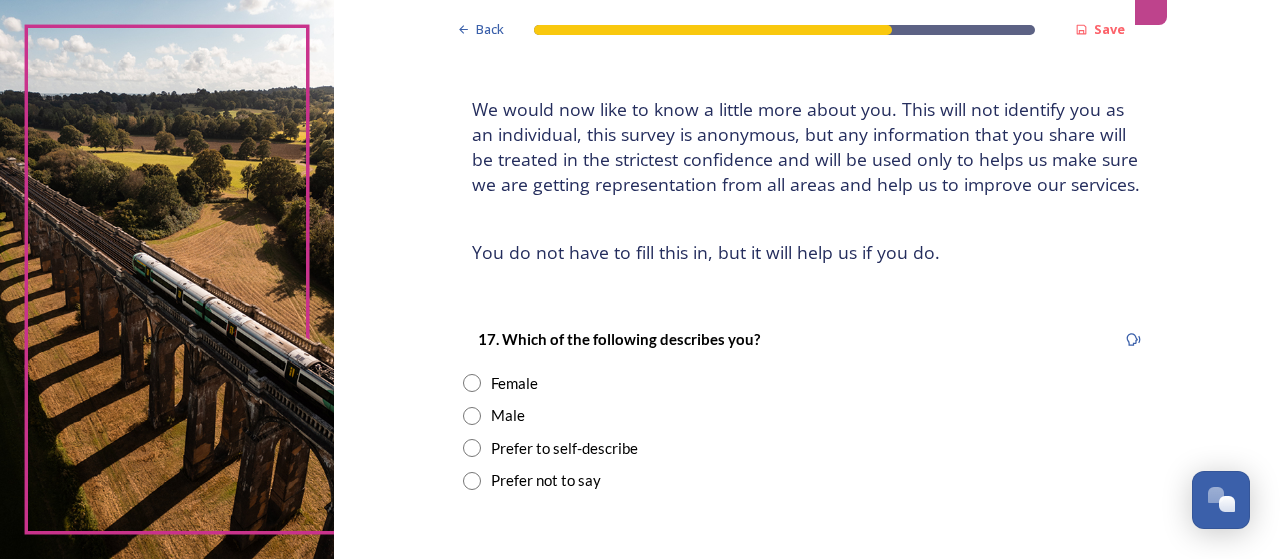click at bounding box center (472, 416) 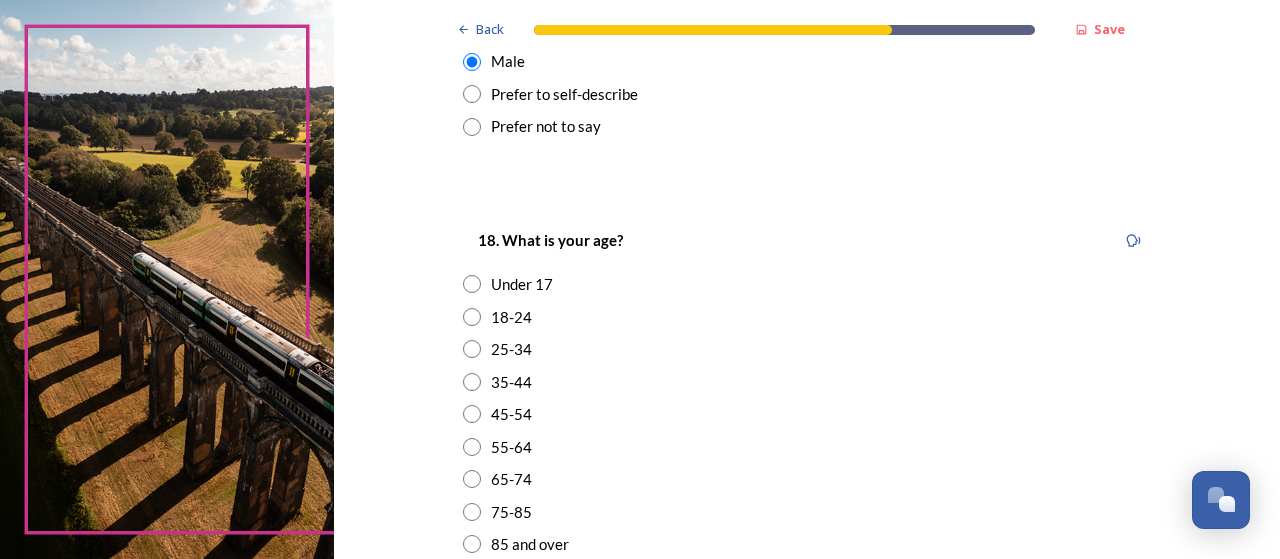 scroll, scrollTop: 500, scrollLeft: 0, axis: vertical 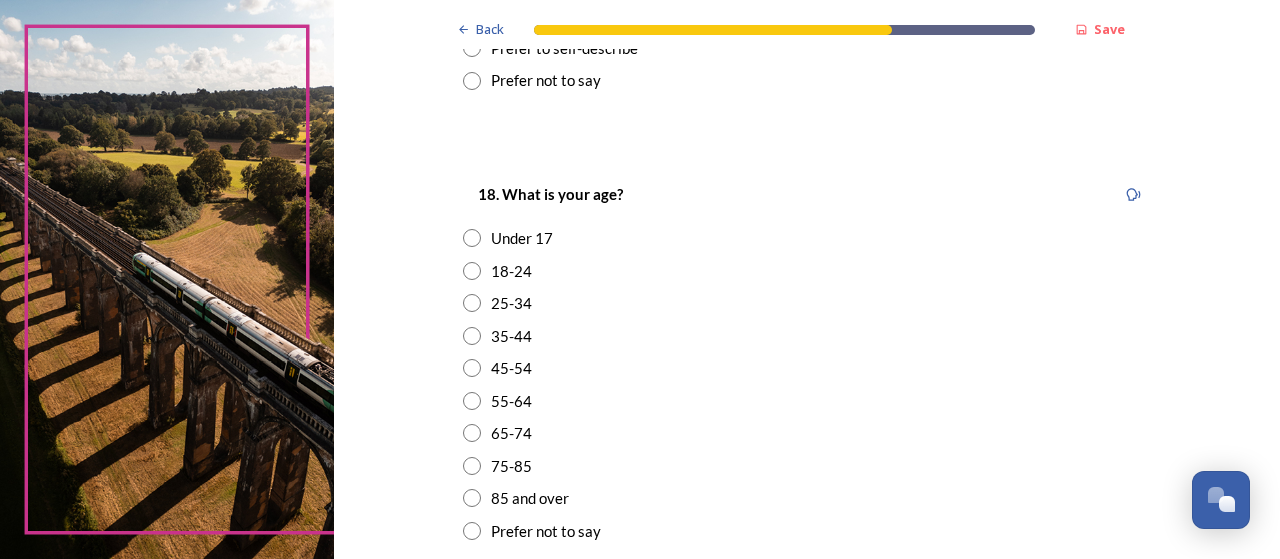 click at bounding box center [472, 401] 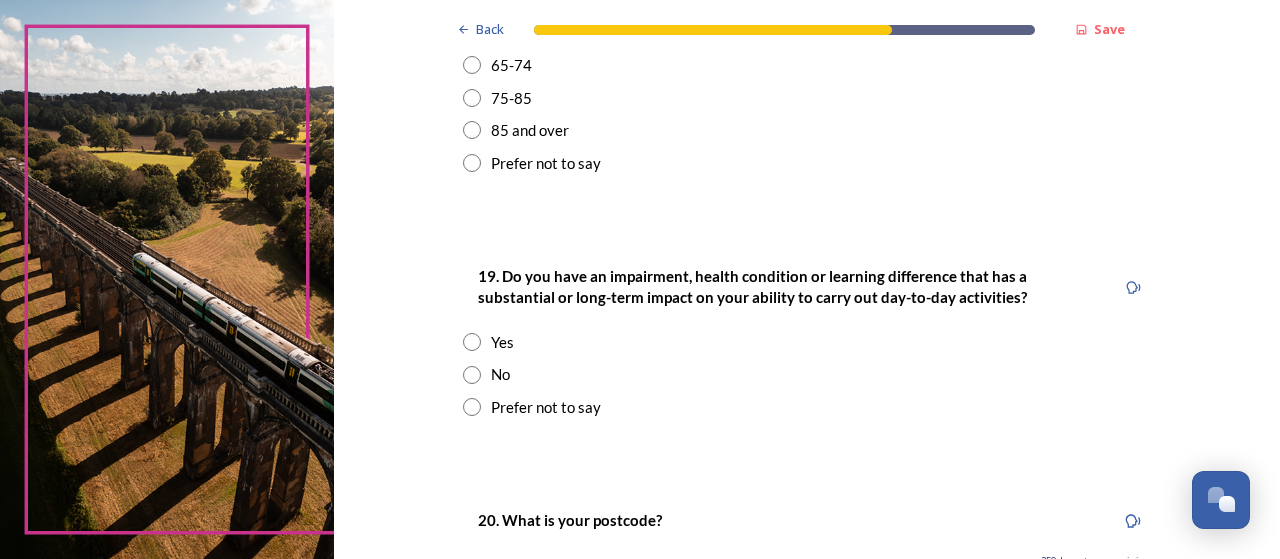 scroll, scrollTop: 900, scrollLeft: 0, axis: vertical 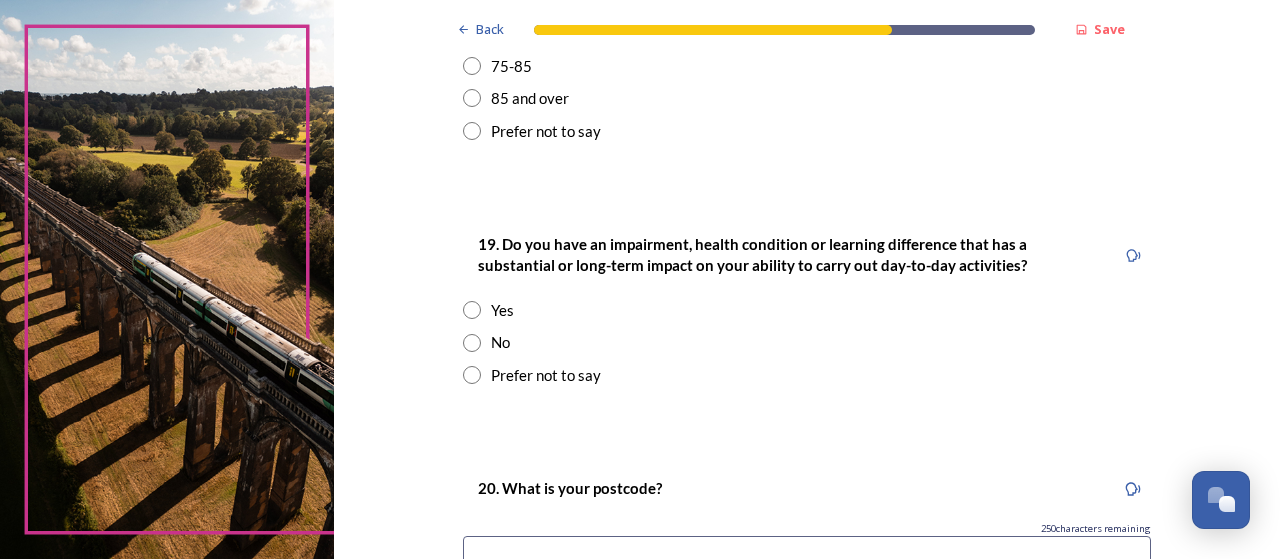 click at bounding box center [472, 343] 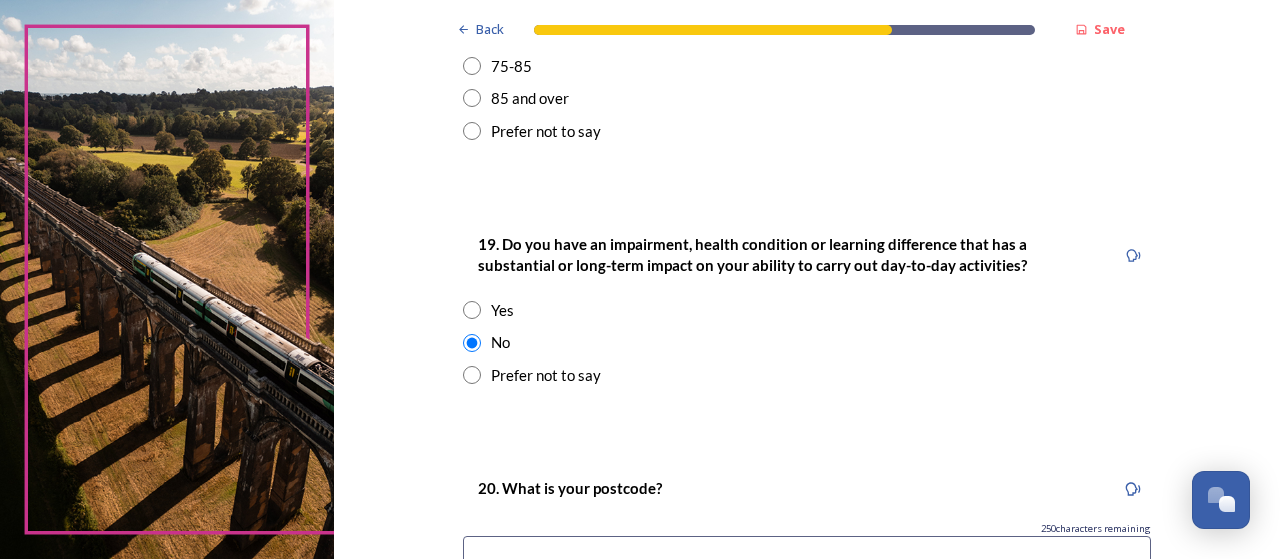 scroll, scrollTop: 1000, scrollLeft: 0, axis: vertical 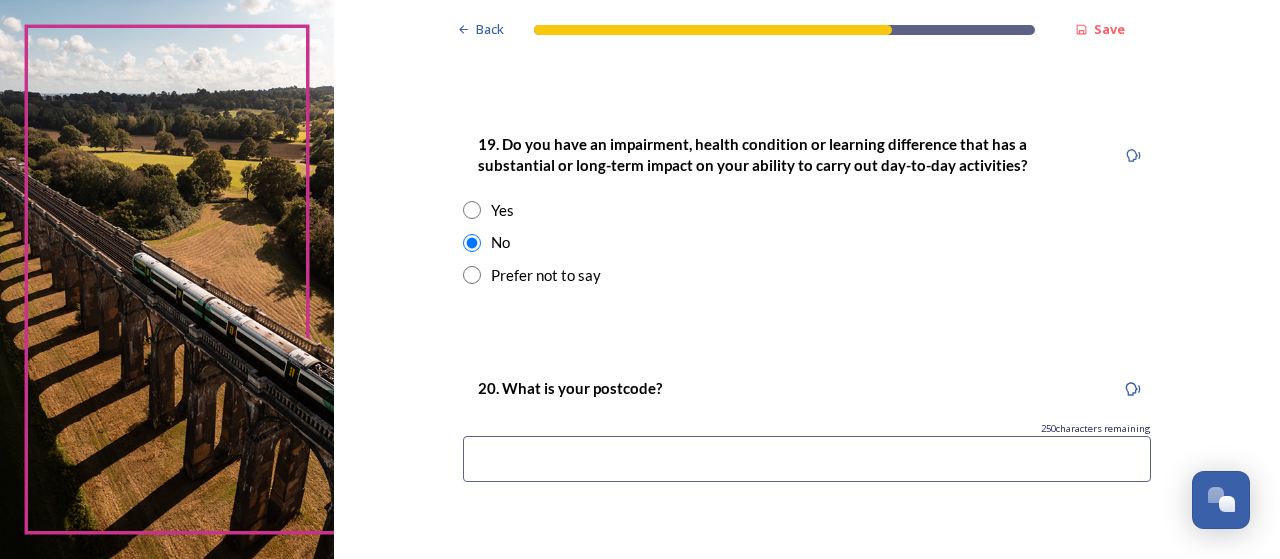 click at bounding box center [807, 459] 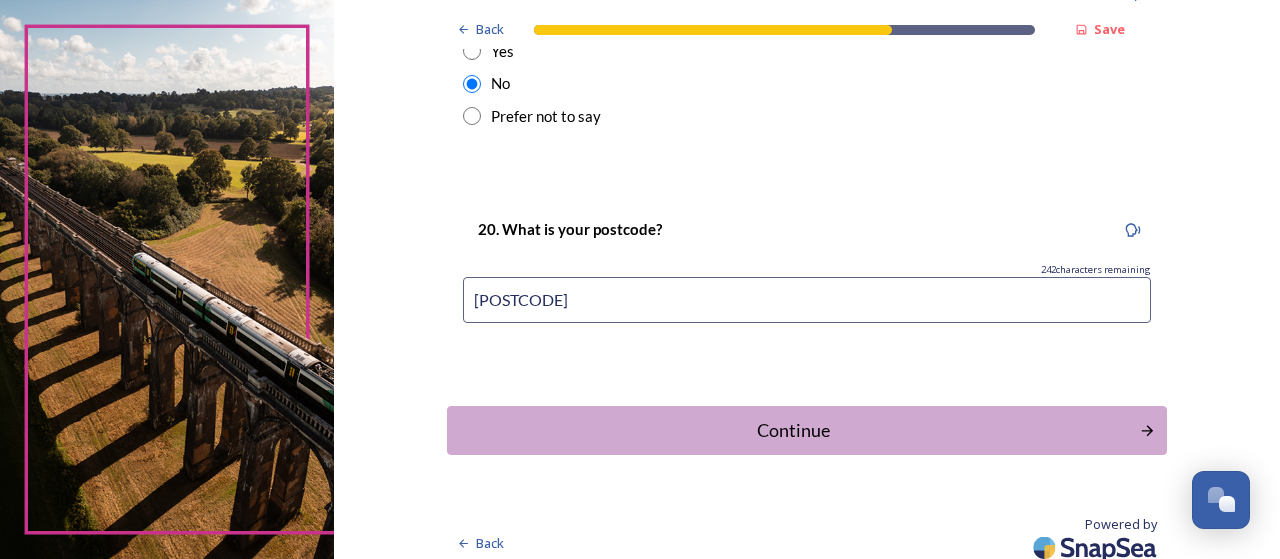 scroll, scrollTop: 1169, scrollLeft: 0, axis: vertical 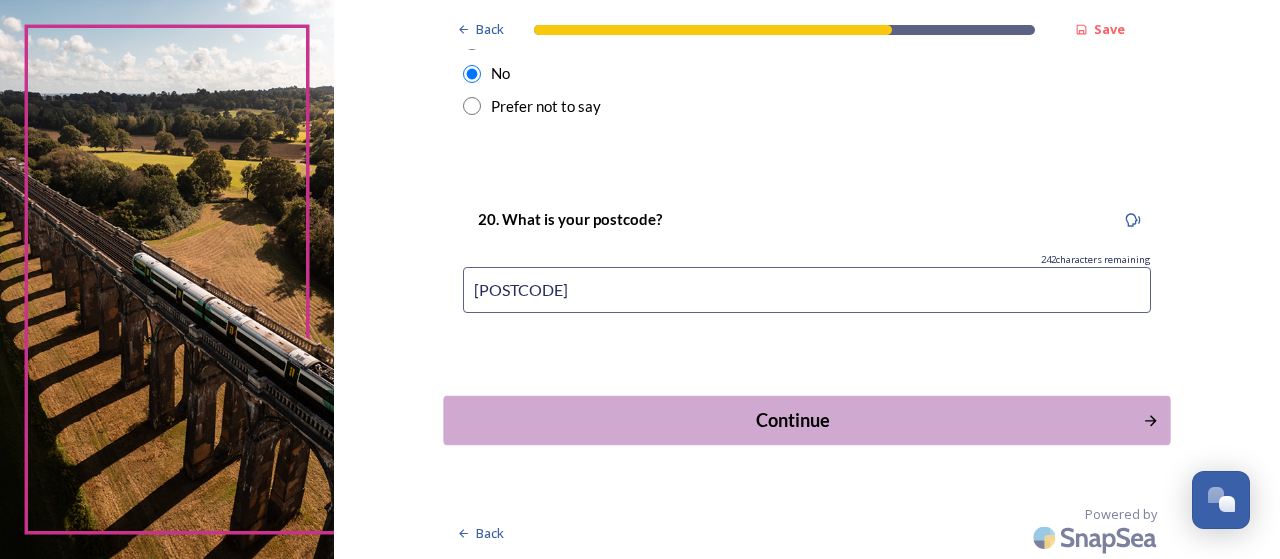type on "[POSTCODE]" 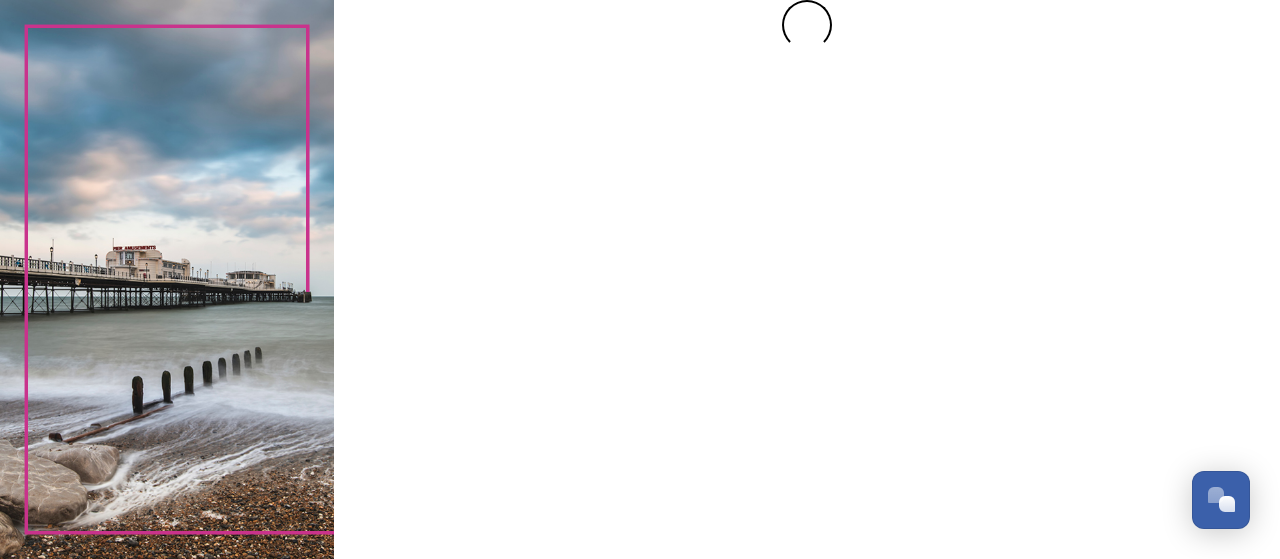 scroll, scrollTop: 0, scrollLeft: 0, axis: both 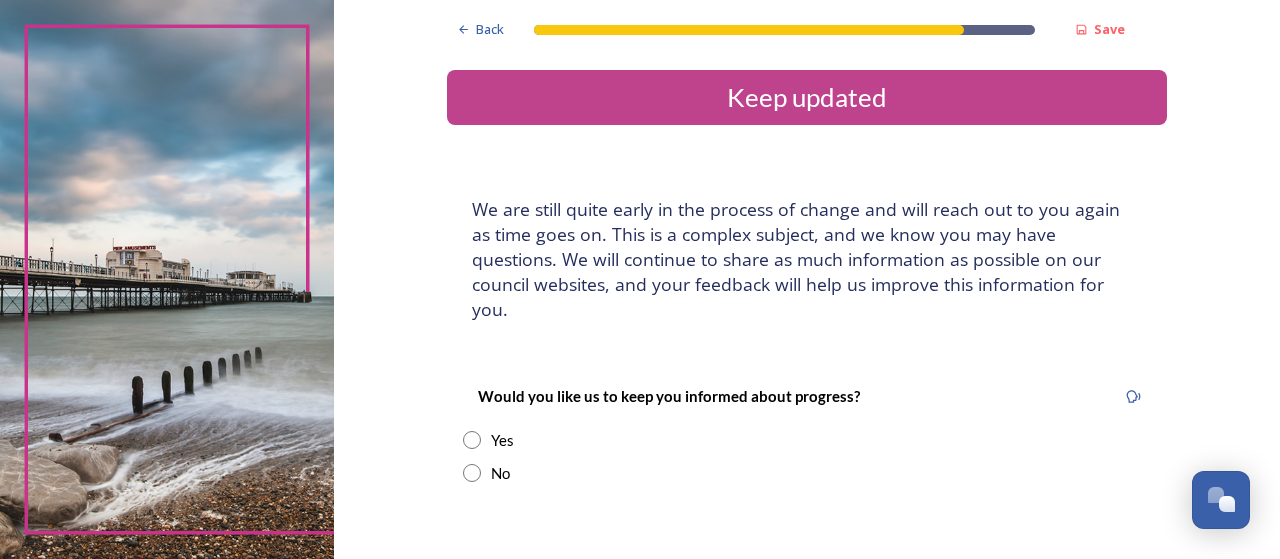 click at bounding box center [472, 440] 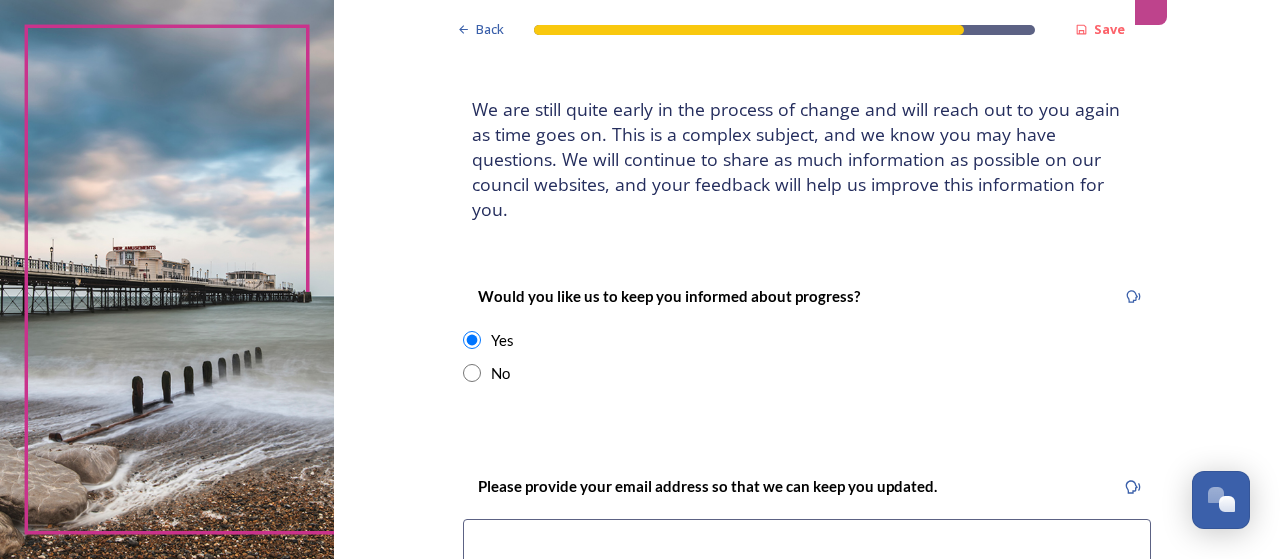 scroll, scrollTop: 200, scrollLeft: 0, axis: vertical 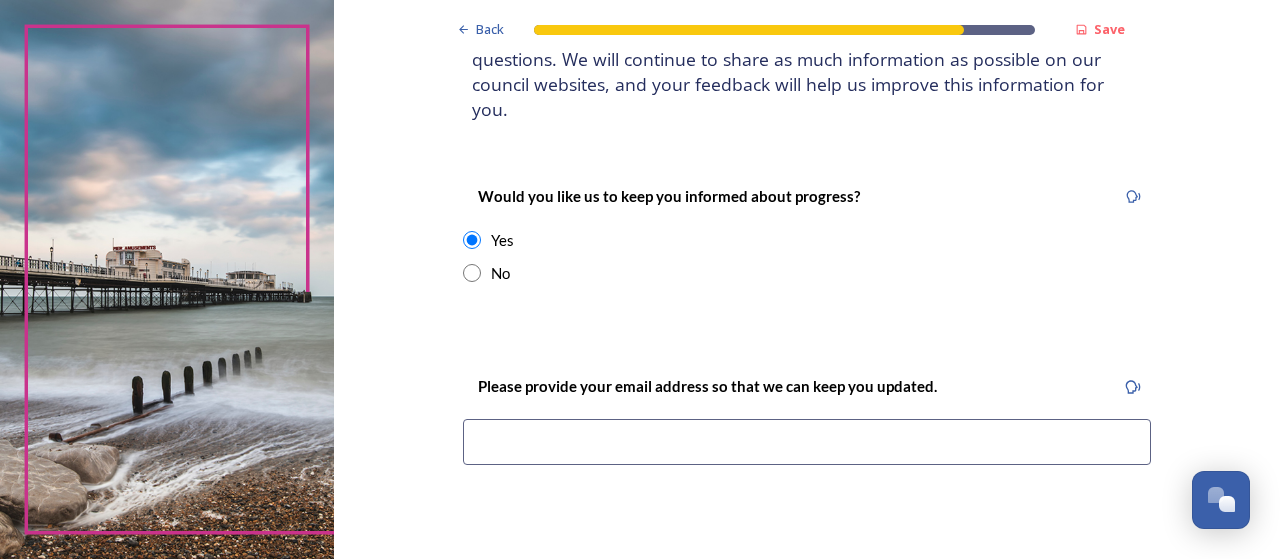 click at bounding box center (807, 442) 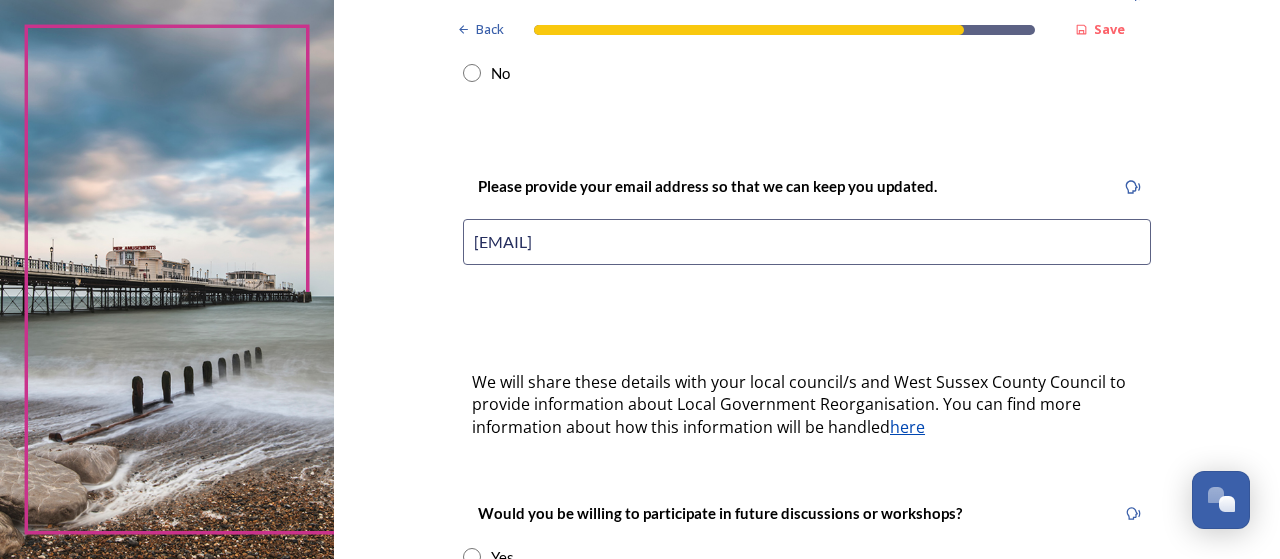 scroll, scrollTop: 500, scrollLeft: 0, axis: vertical 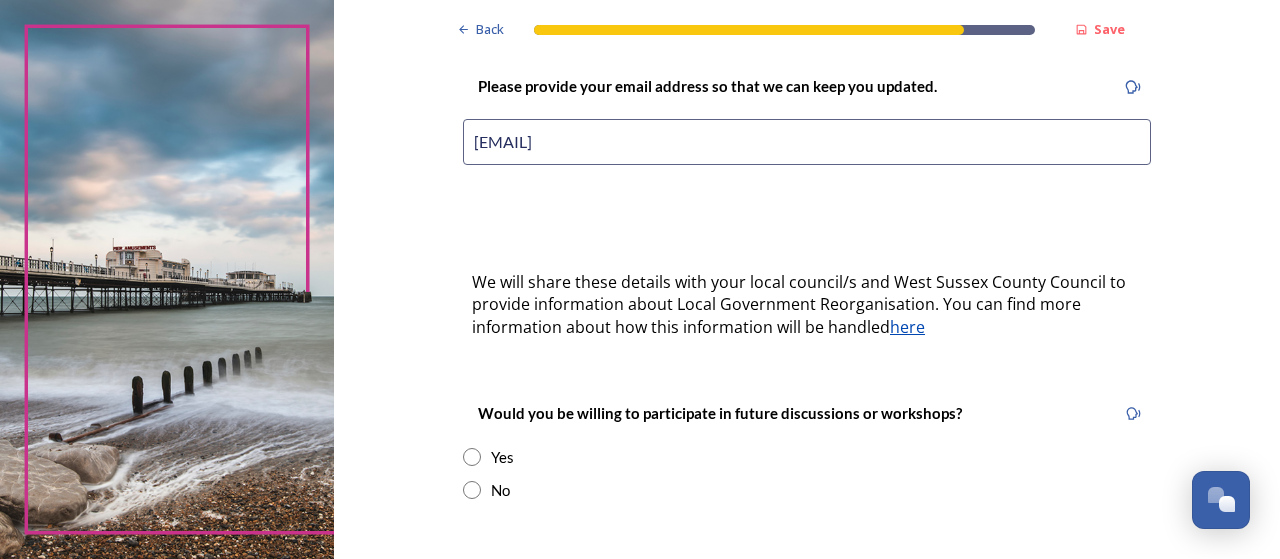 click at bounding box center [472, 457] 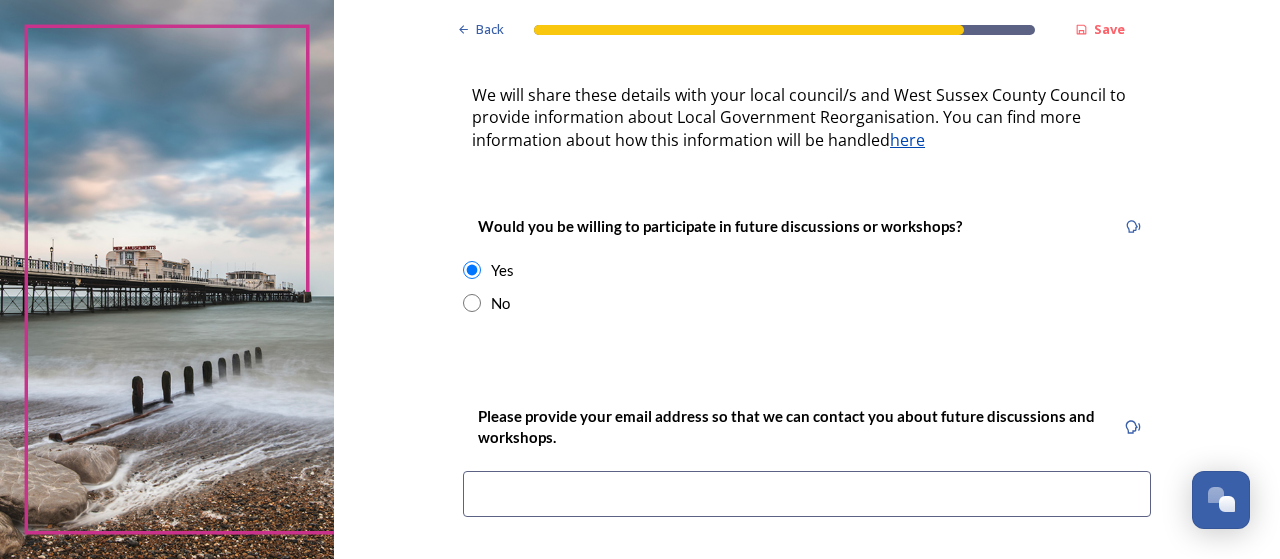 scroll, scrollTop: 700, scrollLeft: 0, axis: vertical 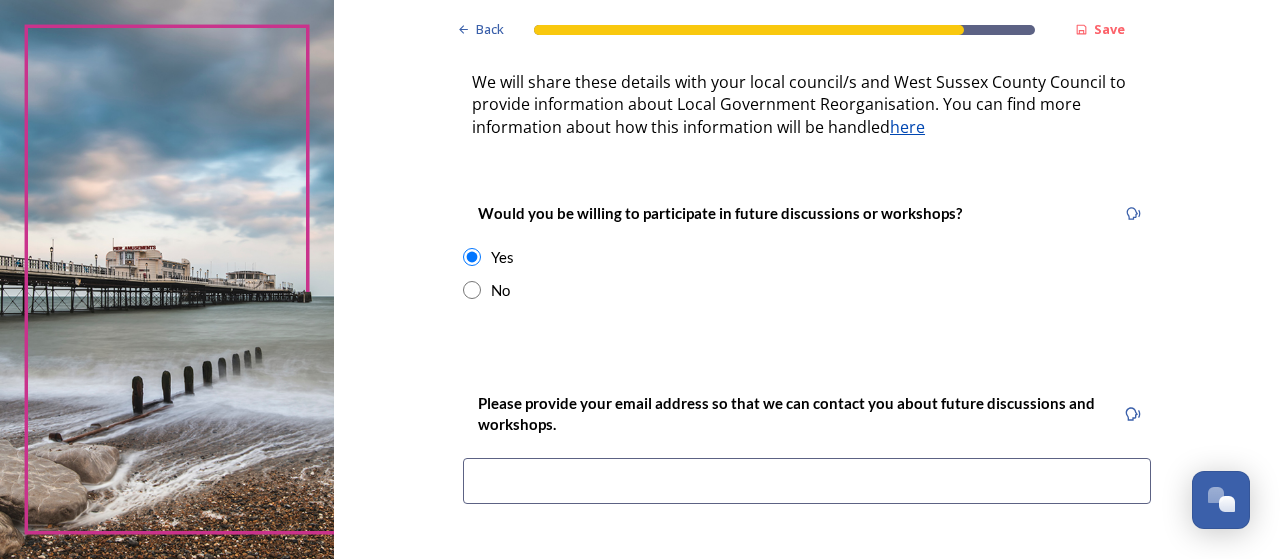 click at bounding box center (807, 481) 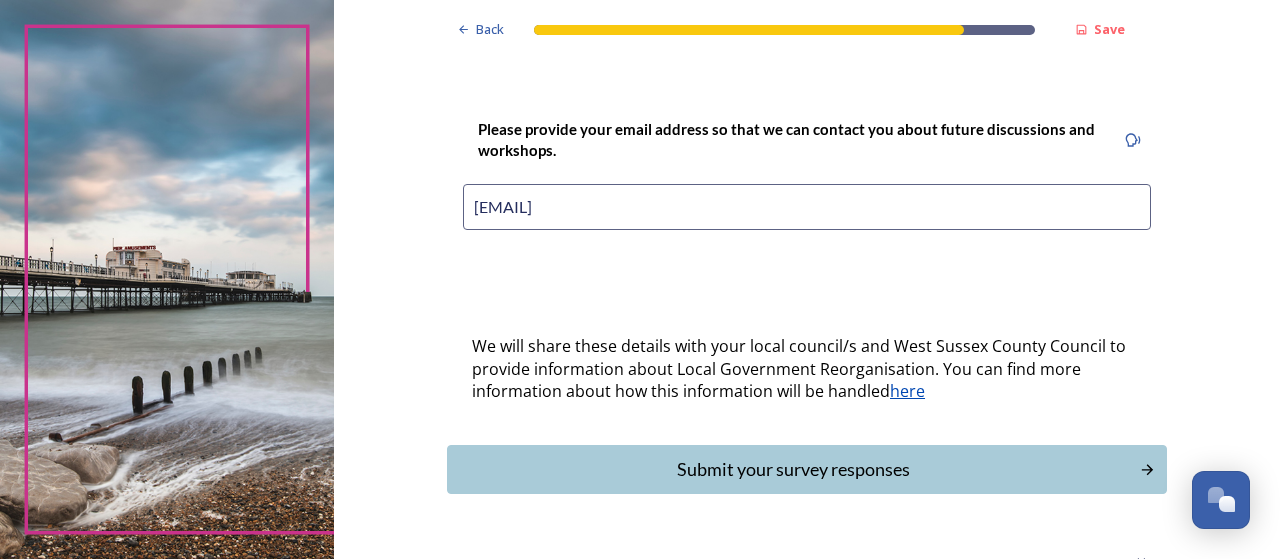 scroll, scrollTop: 998, scrollLeft: 0, axis: vertical 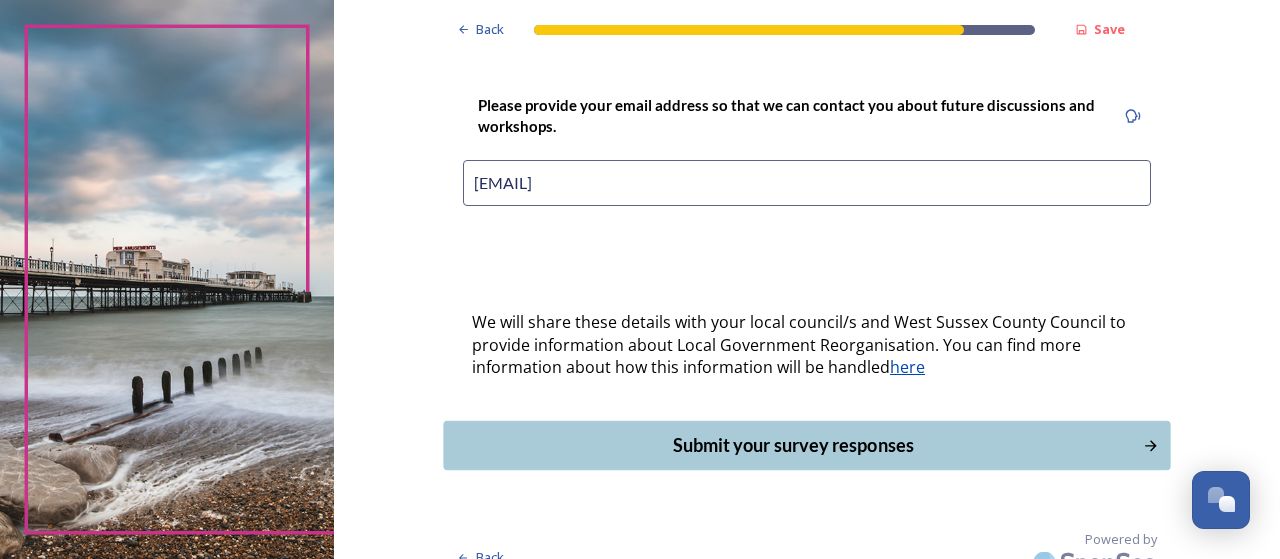 click on "Submit your survey responses" at bounding box center (793, 445) 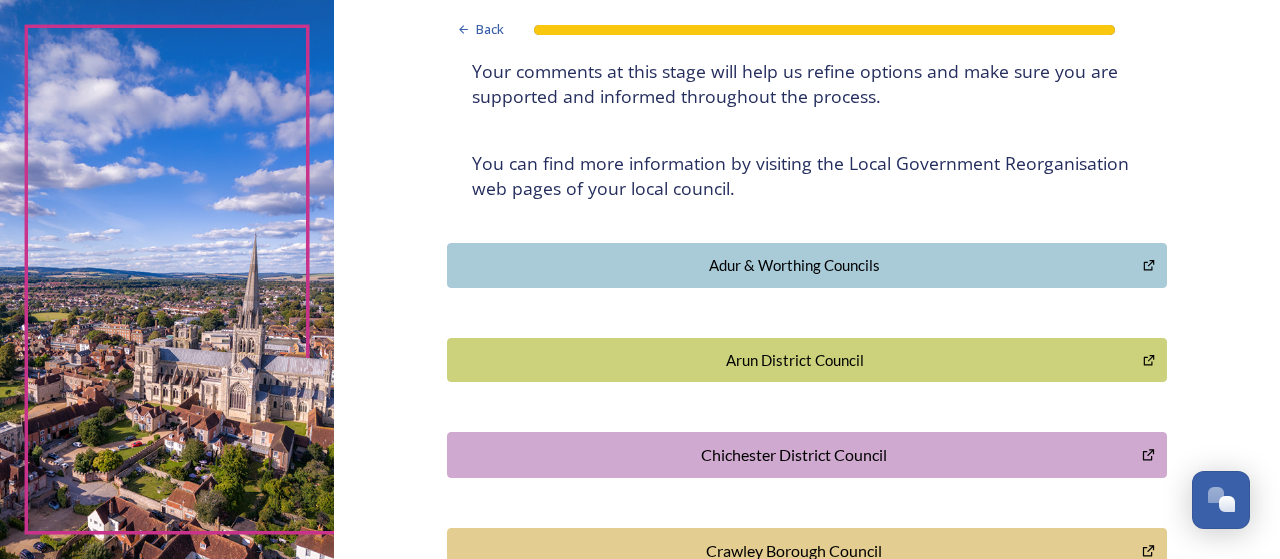 scroll, scrollTop: 400, scrollLeft: 0, axis: vertical 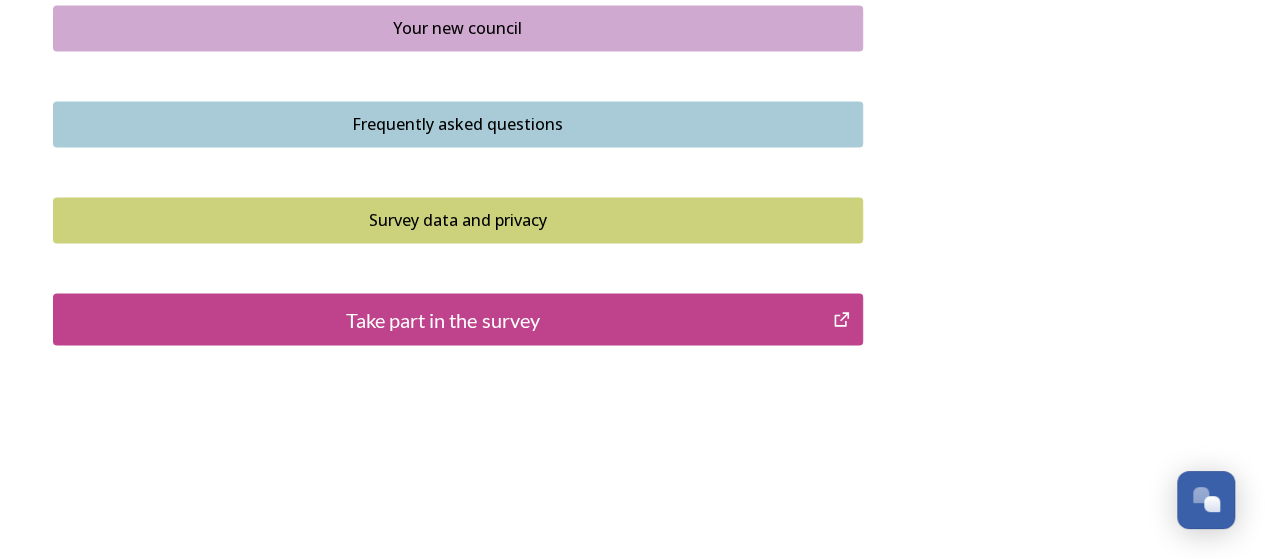 click on "Take part in the survey" at bounding box center (443, 319) 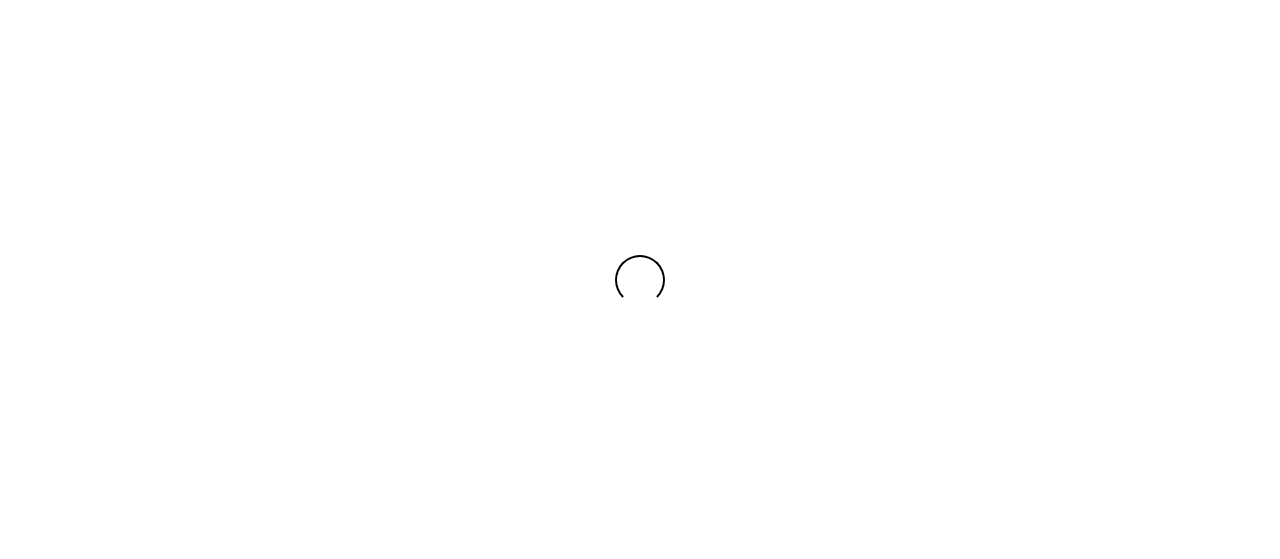 scroll, scrollTop: 0, scrollLeft: 0, axis: both 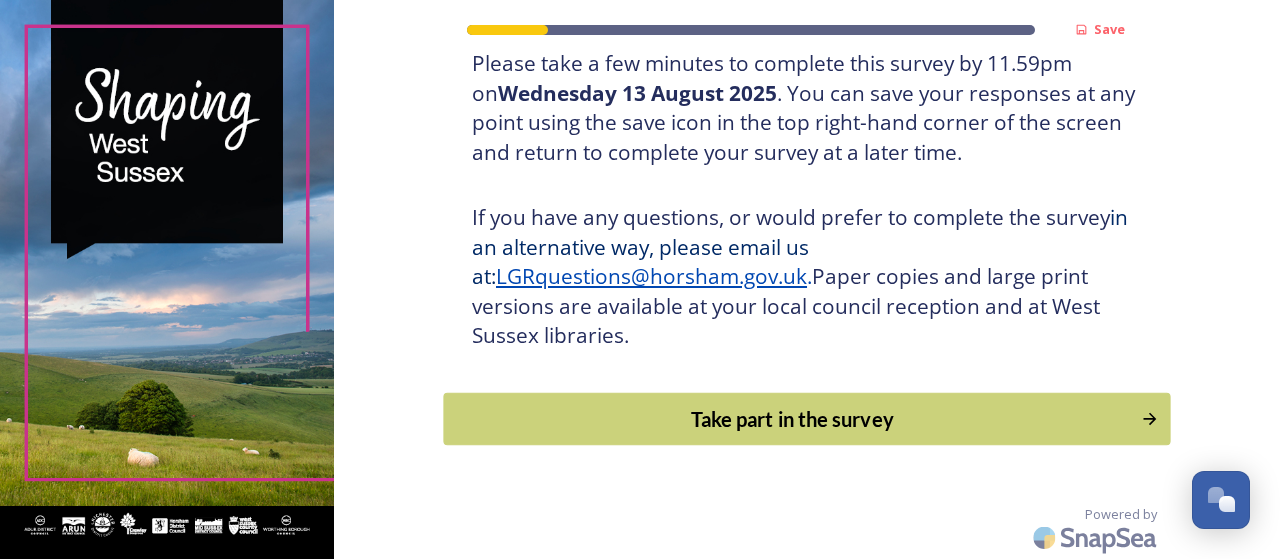 click on "Take part in the survey" at bounding box center (793, 419) 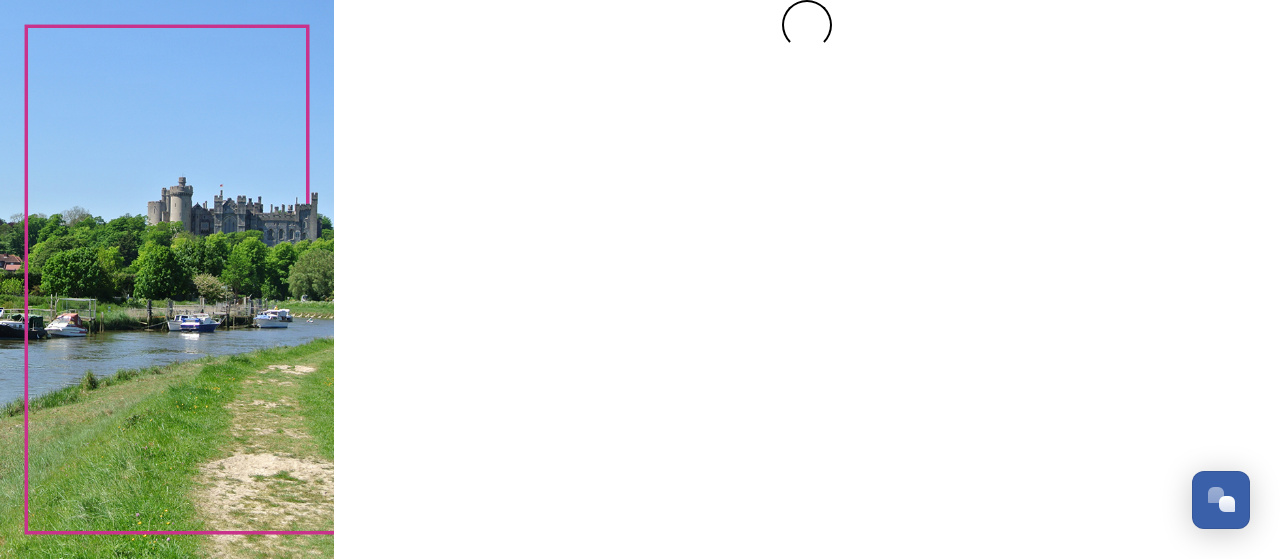scroll, scrollTop: 0, scrollLeft: 0, axis: both 